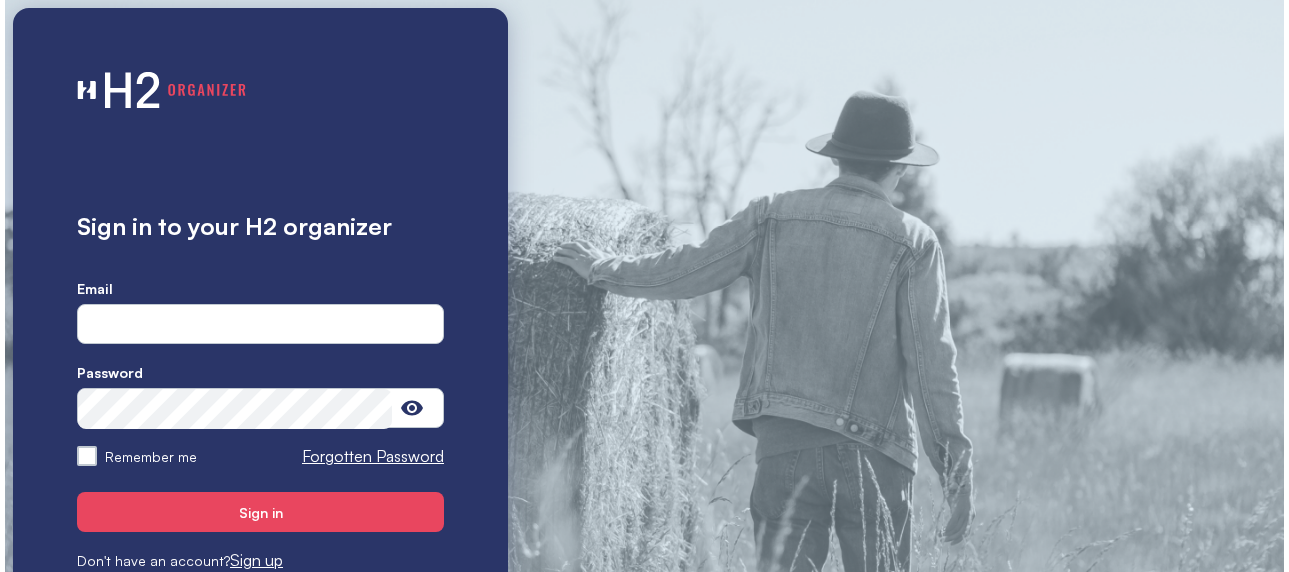 scroll, scrollTop: 0, scrollLeft: 0, axis: both 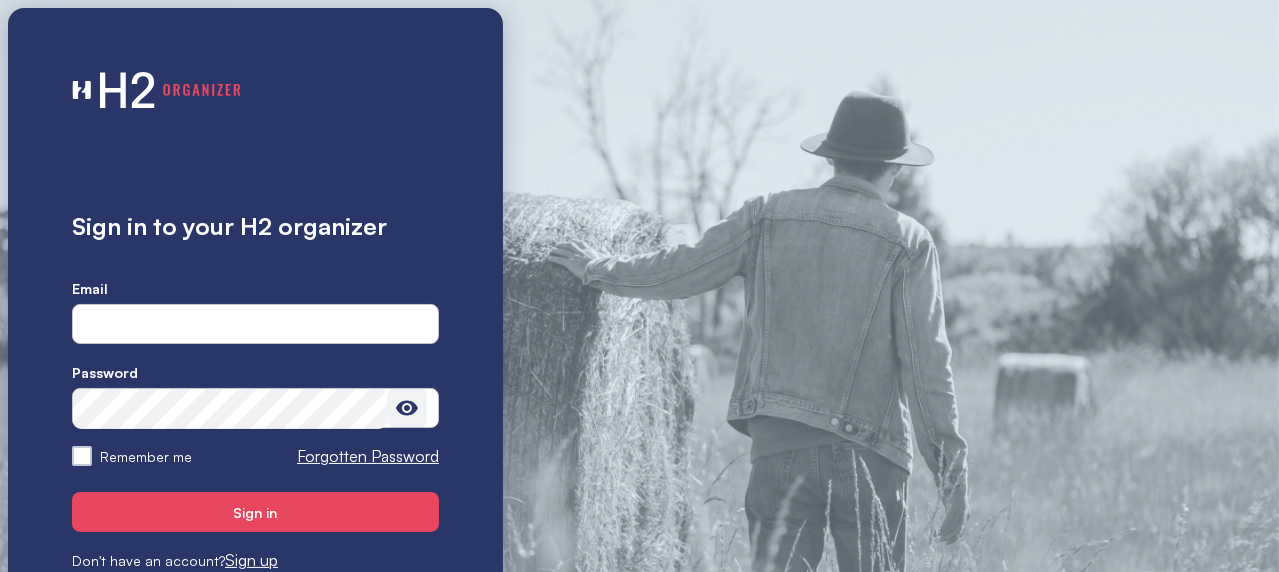 type on "**********" 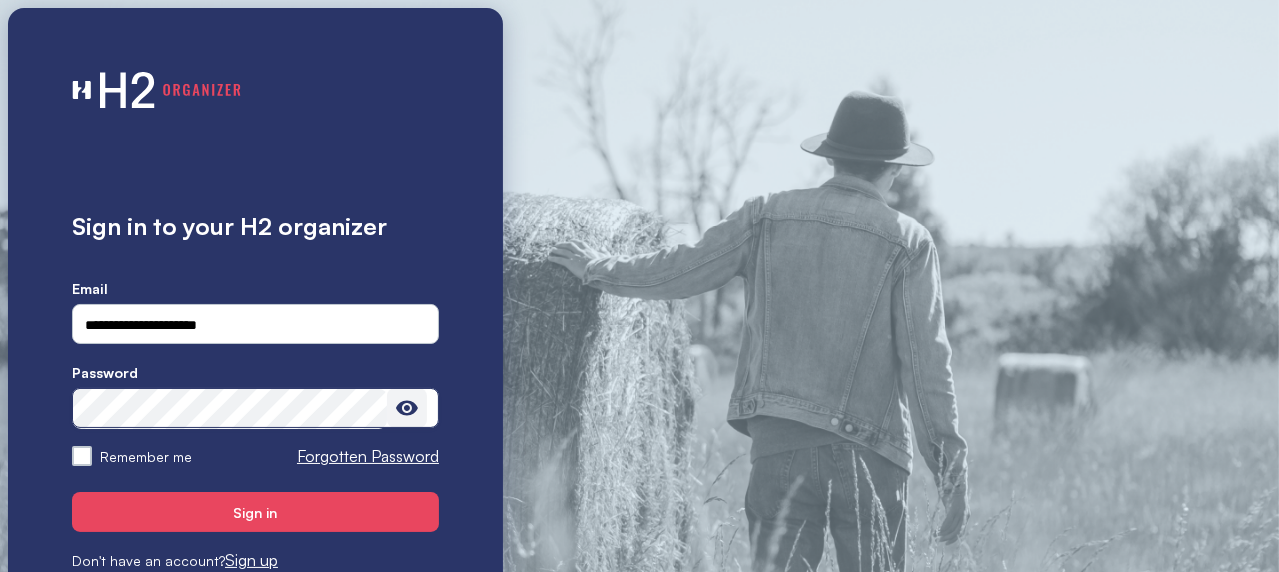 click at bounding box center [407, 408] 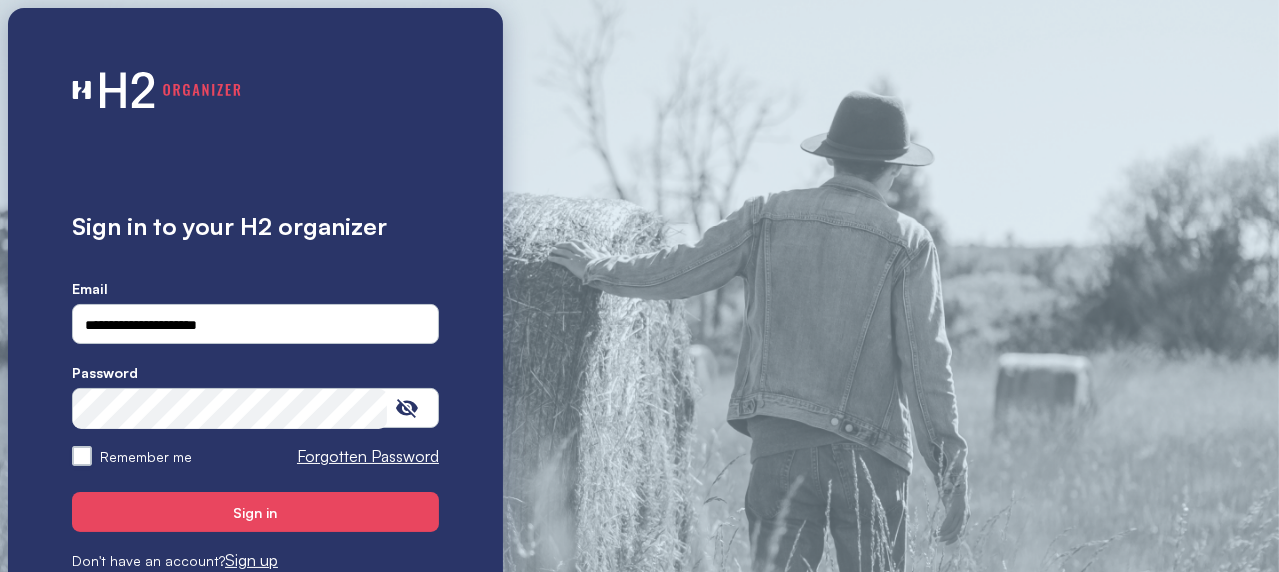 click on "Remember me" at bounding box center [82, 456] 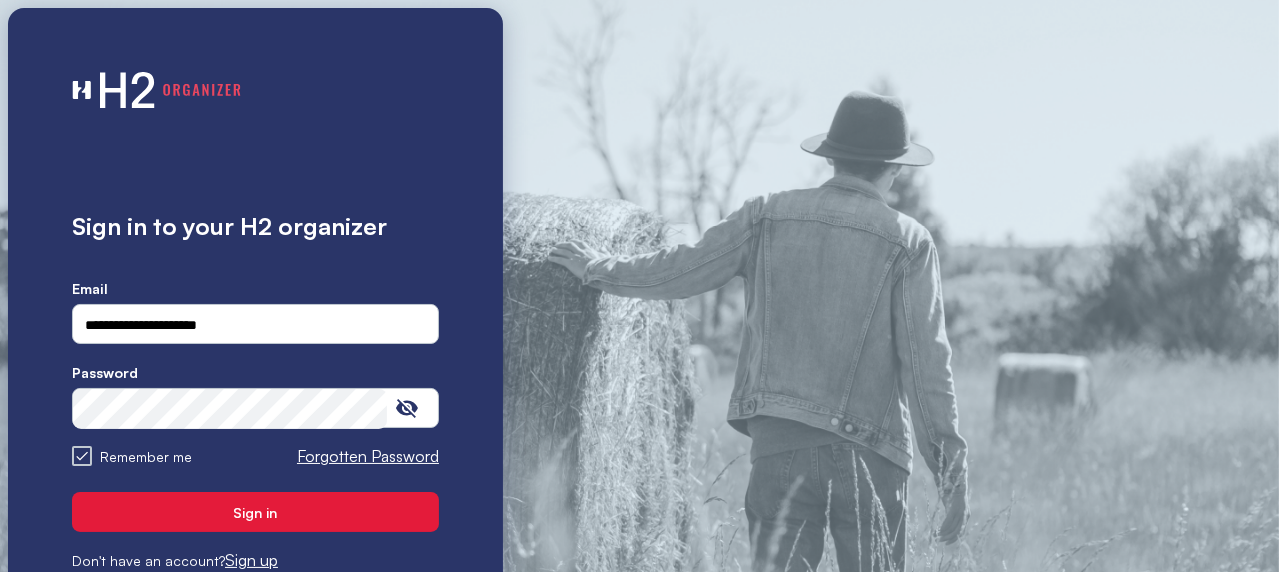 click on "Sign in" at bounding box center (256, 512) 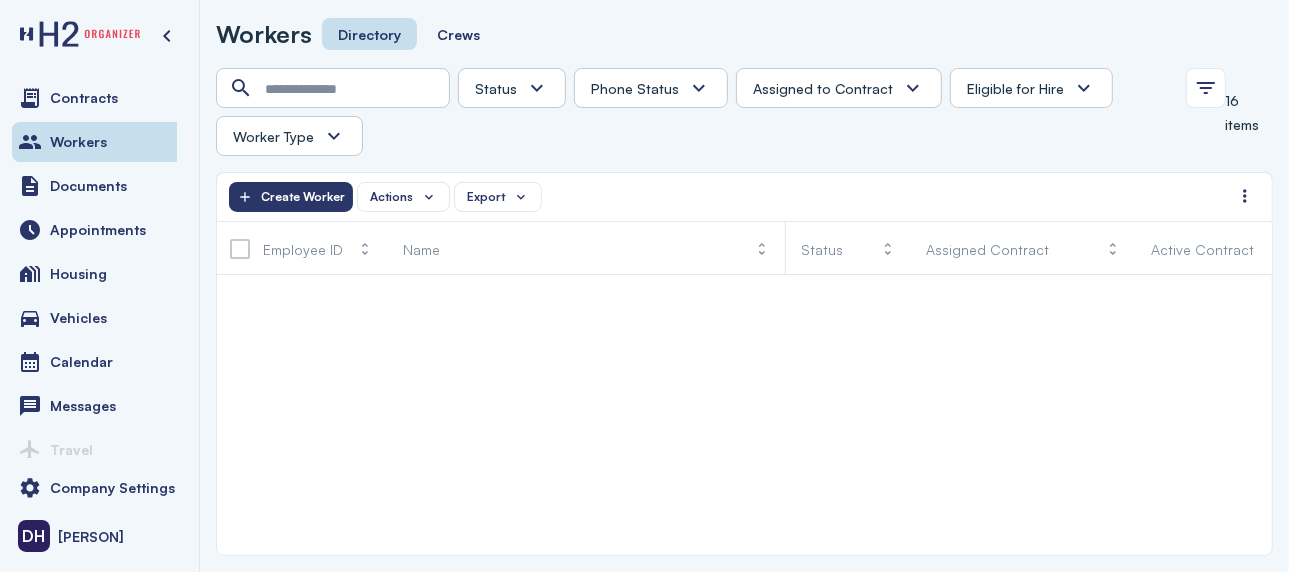 scroll, scrollTop: 0, scrollLeft: 0, axis: both 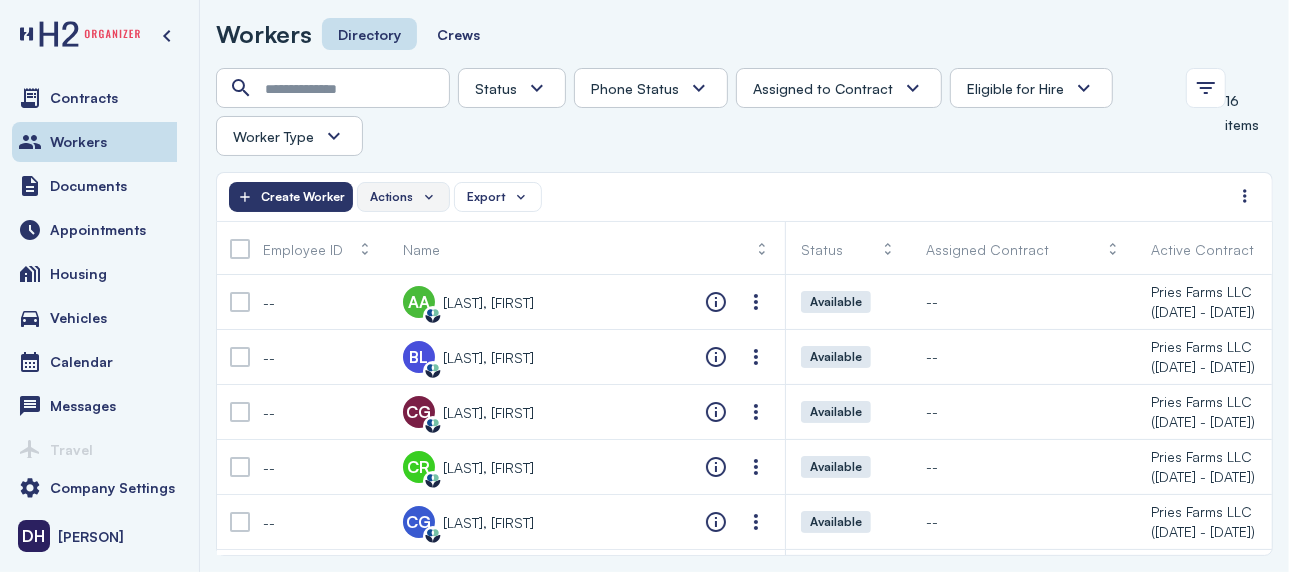 click on "Actions" at bounding box center [403, 197] 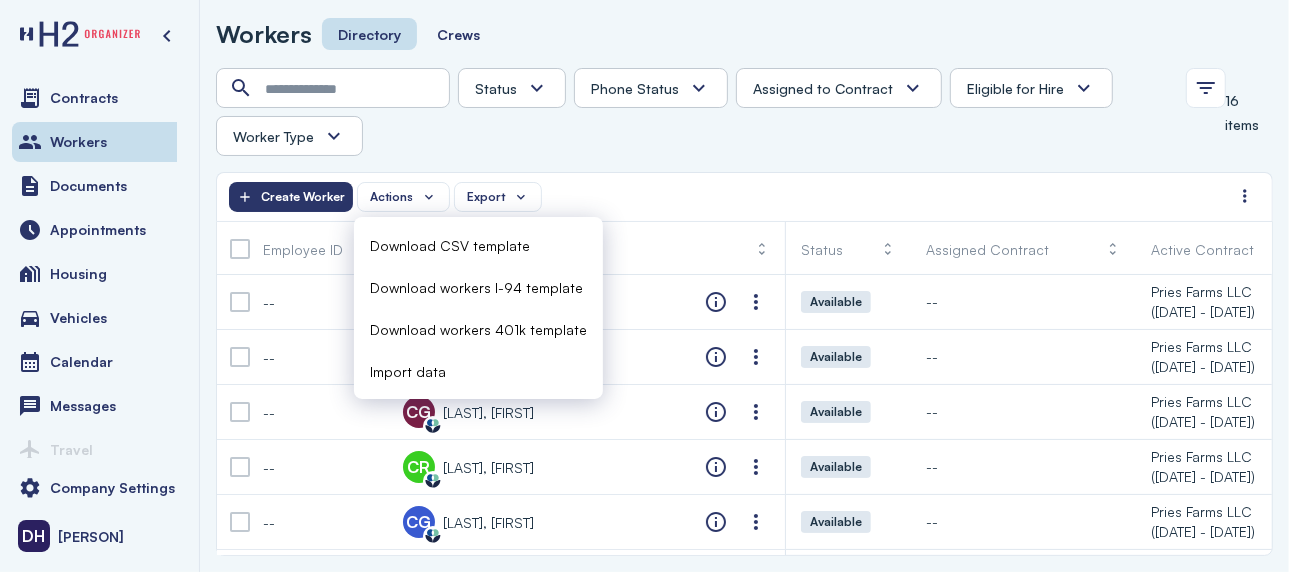 click on "Status         Absconded Assigned Available Employed End of Contract Quit     Phone Status         Unknown Pending Failed Verified     Assigned to Contract         Yes No     Eligible for Hire         Yes No     Worker Type         H2 Domestic Full-time" at bounding box center [695, 112] 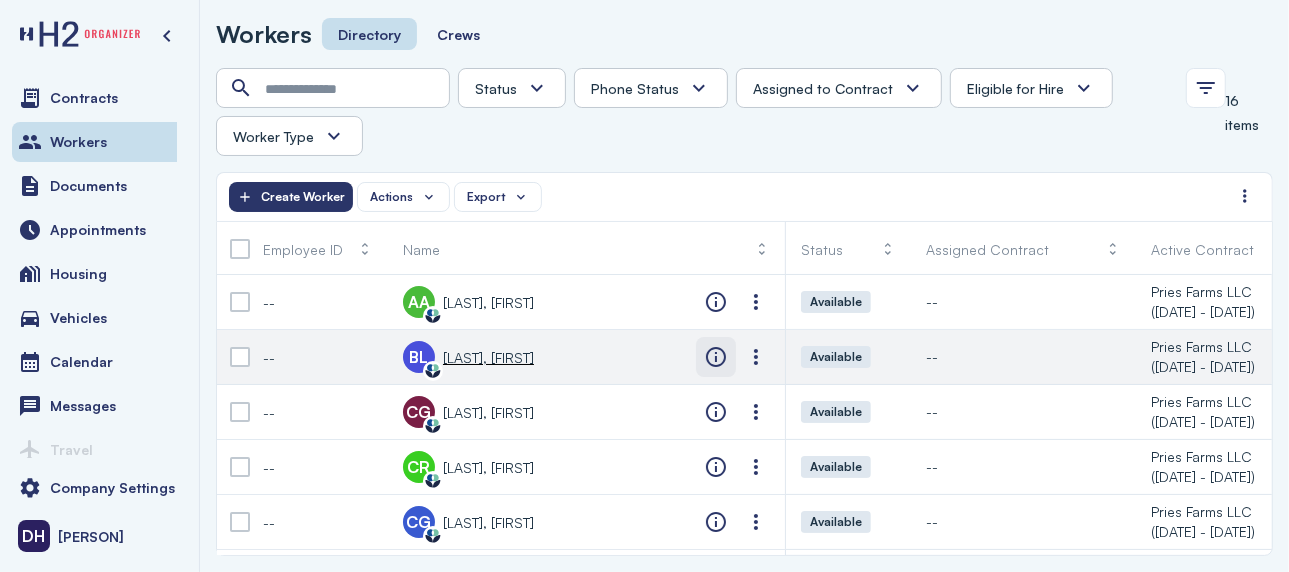 click at bounding box center (716, 357) 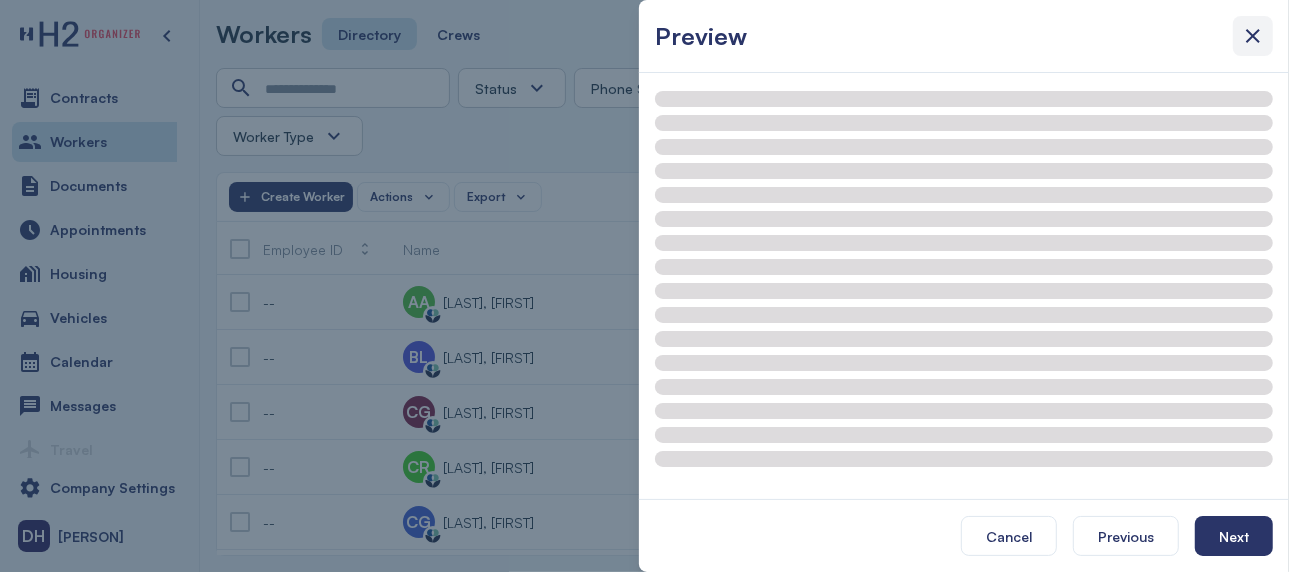 click at bounding box center [1253, 36] 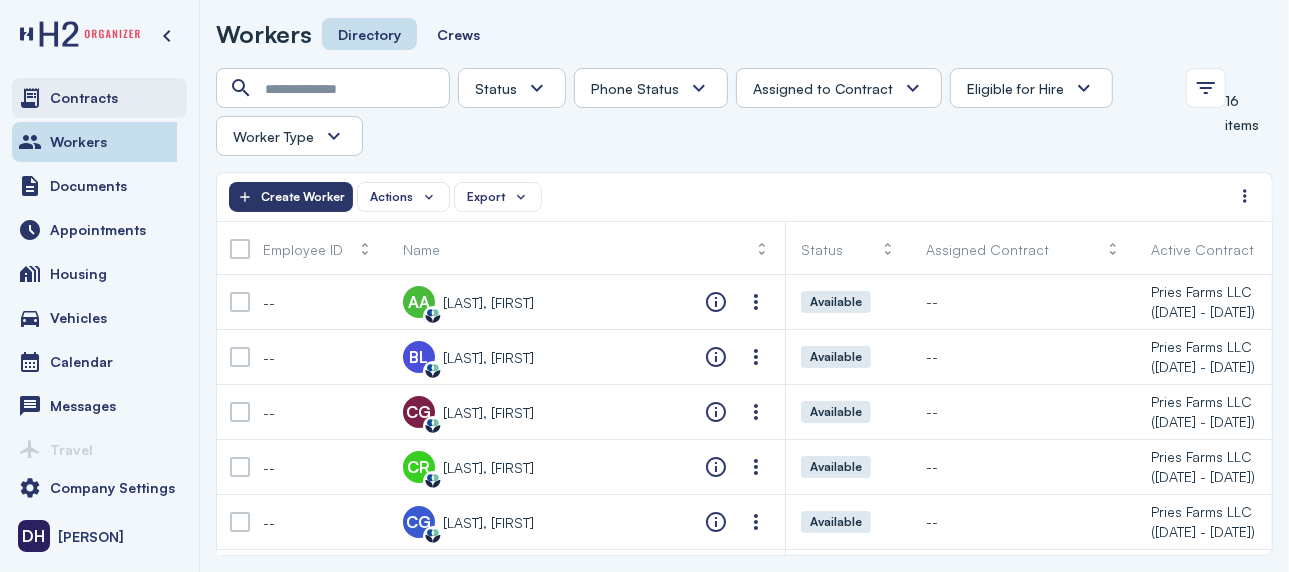 click on "Contracts" at bounding box center (84, 98) 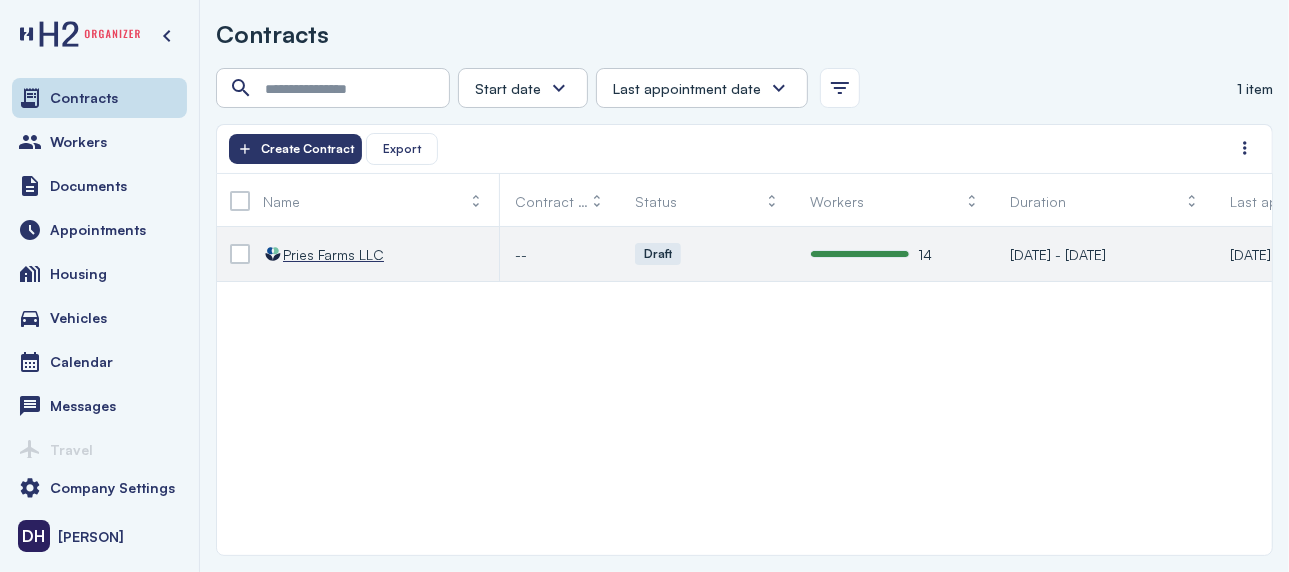 click on "Pries Farms LLC" at bounding box center (333, 254) 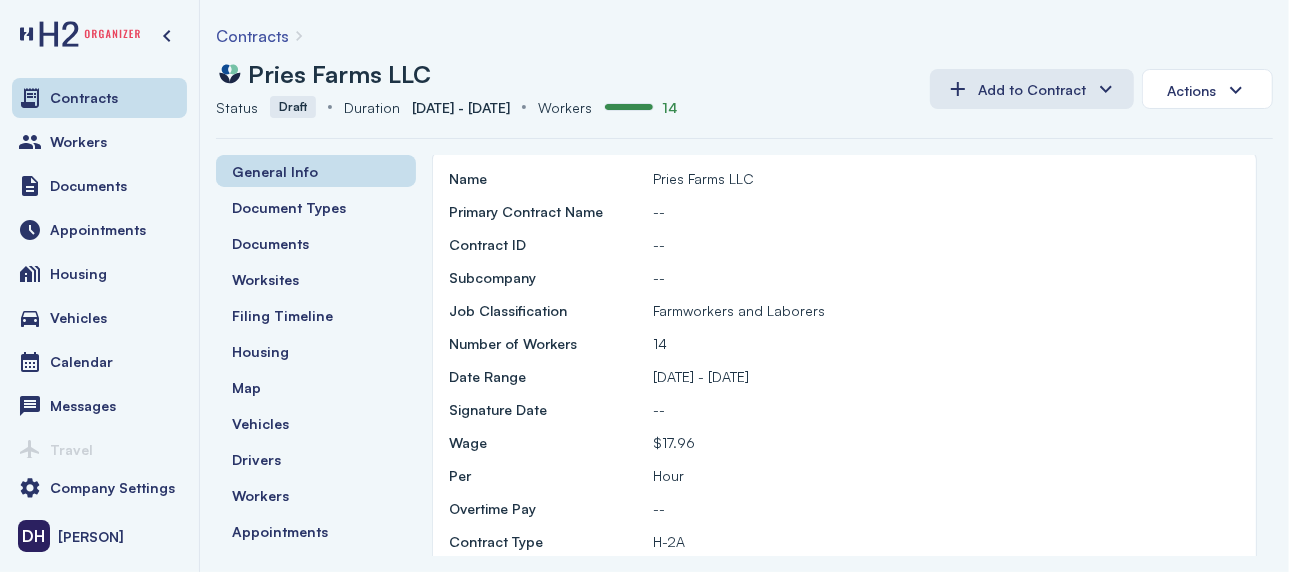 scroll, scrollTop: 0, scrollLeft: 0, axis: both 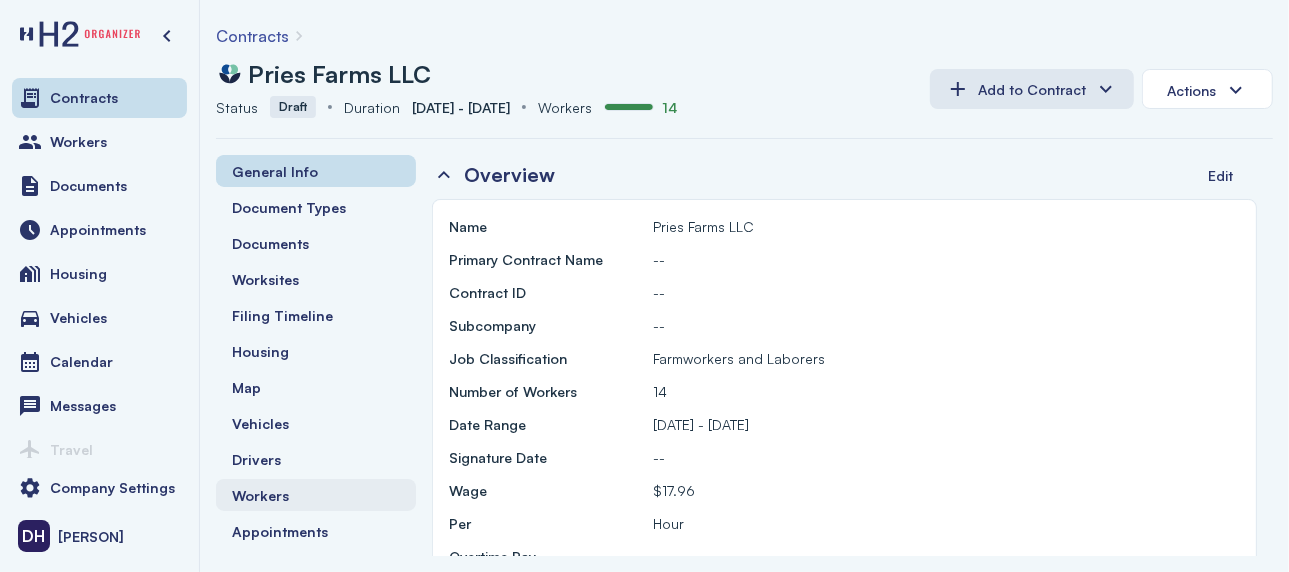 click on "Workers" at bounding box center [260, 495] 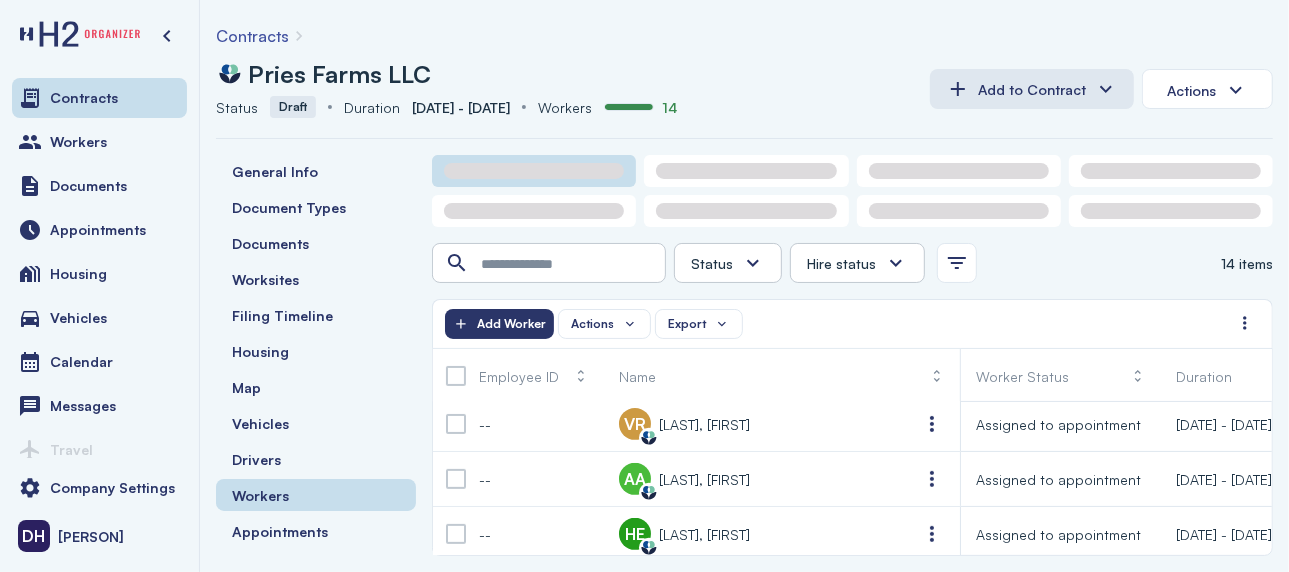scroll, scrollTop: 613, scrollLeft: 0, axis: vertical 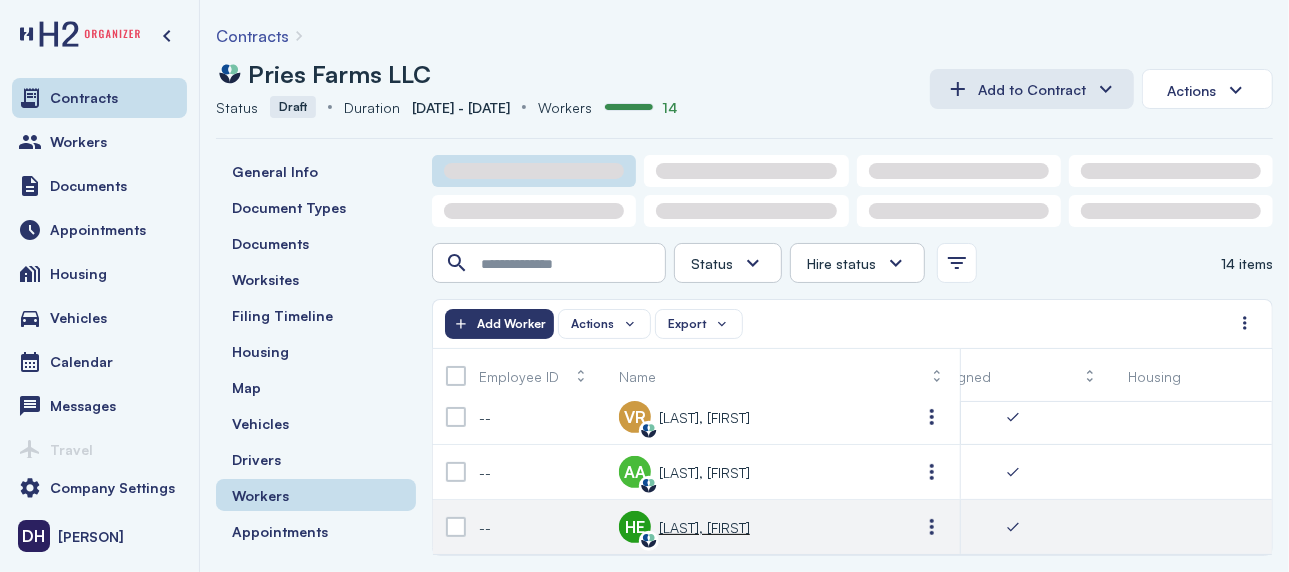 drag, startPoint x: 873, startPoint y: 561, endPoint x: 553, endPoint y: 545, distance: 320.39975 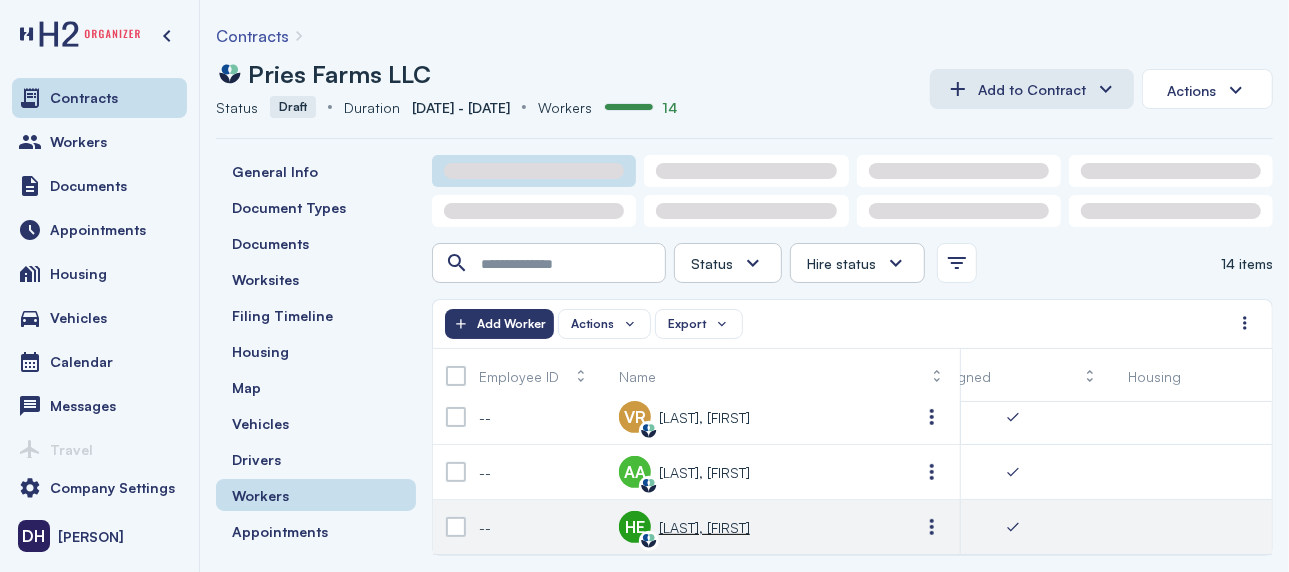 click on "Contracts Labormex data Pries Farms LLC Status Status Draft Duration Duration [DATE] - [DATE] Workers Workers 14 Add to Contract Actions General Info Document Types Documents Worksites Filing Timeline Housing Map Vehicles Drivers Workers Appointments Events Notes Sign Fields Reimbursements Reimbursement Types Signing Requests Status Assigned In Progress Ready for appointment Assigned to appointment Complete Canceled Hire status Hire No Hire Undecided 14 items Actions Export Add Worker Employee ID Name Worker Status Duration Contacted Confirmed All signed" at bounding box center (744, 286) 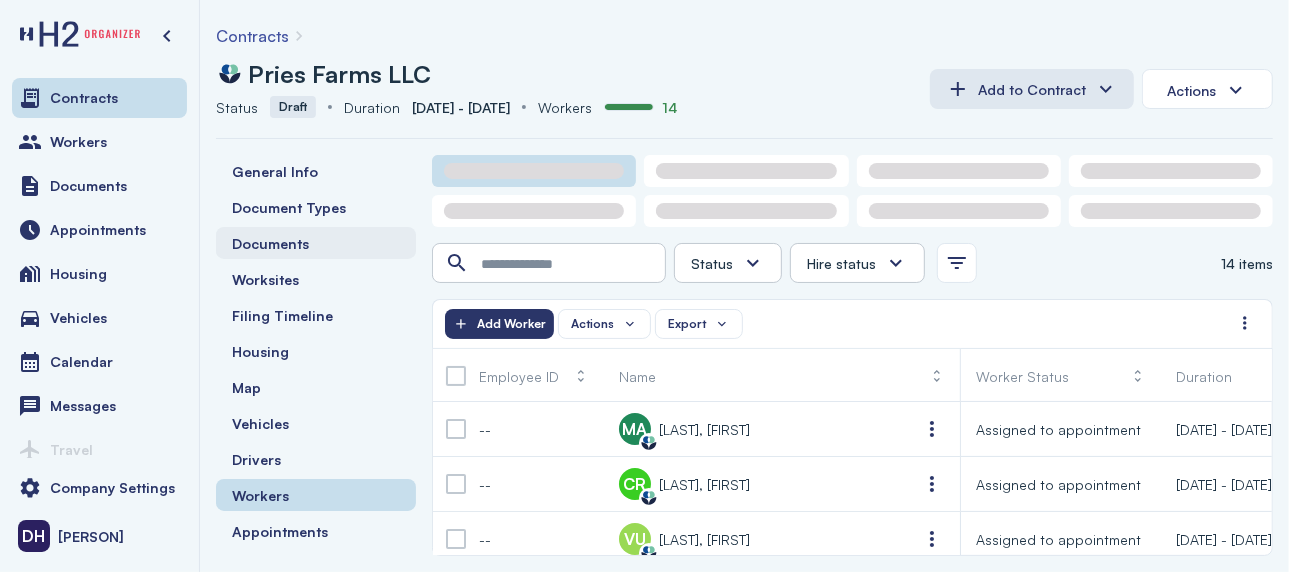 click on "Documents" at bounding box center (270, 243) 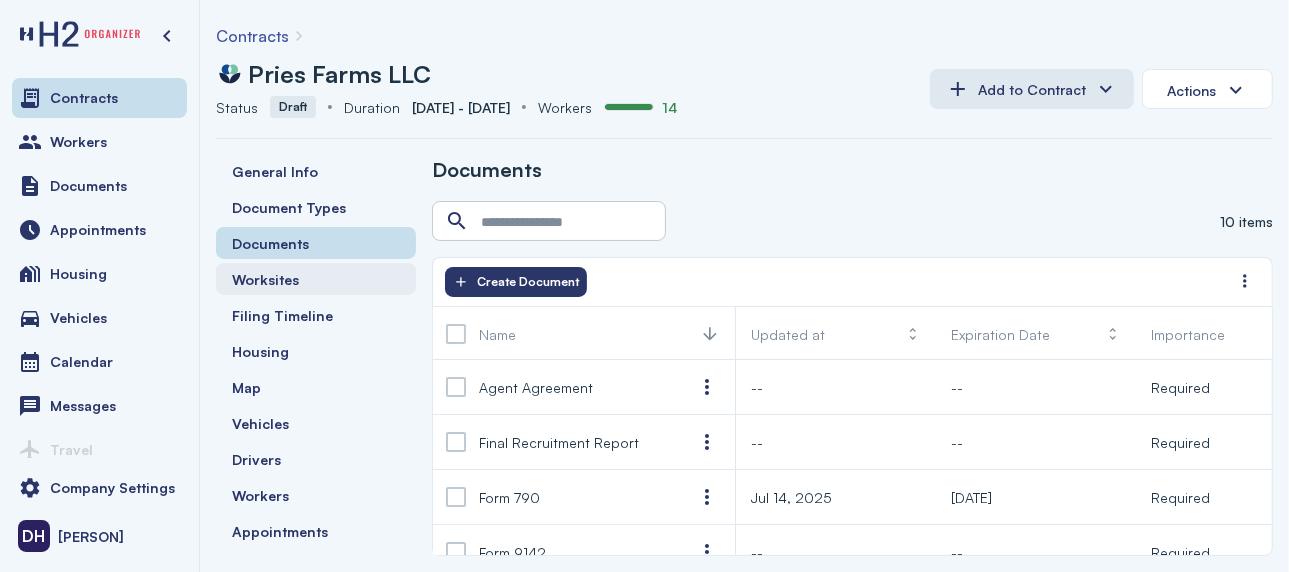 click on "Worksites" at bounding box center [265, 279] 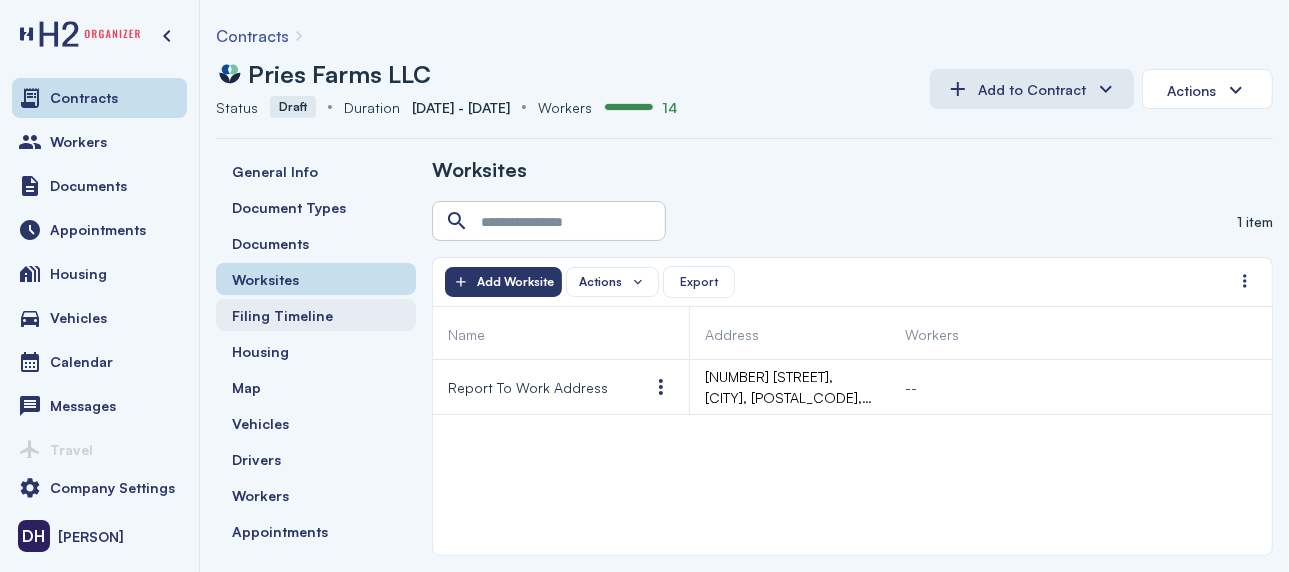 click on "Filing Timeline" at bounding box center (282, 315) 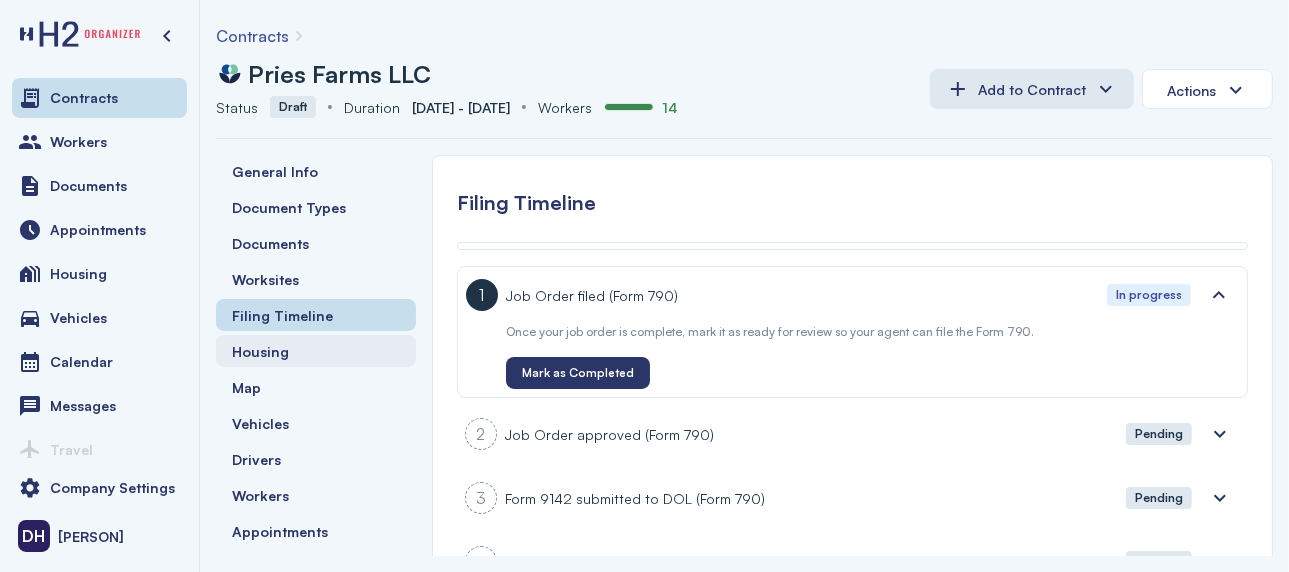 click on "Housing" at bounding box center (260, 351) 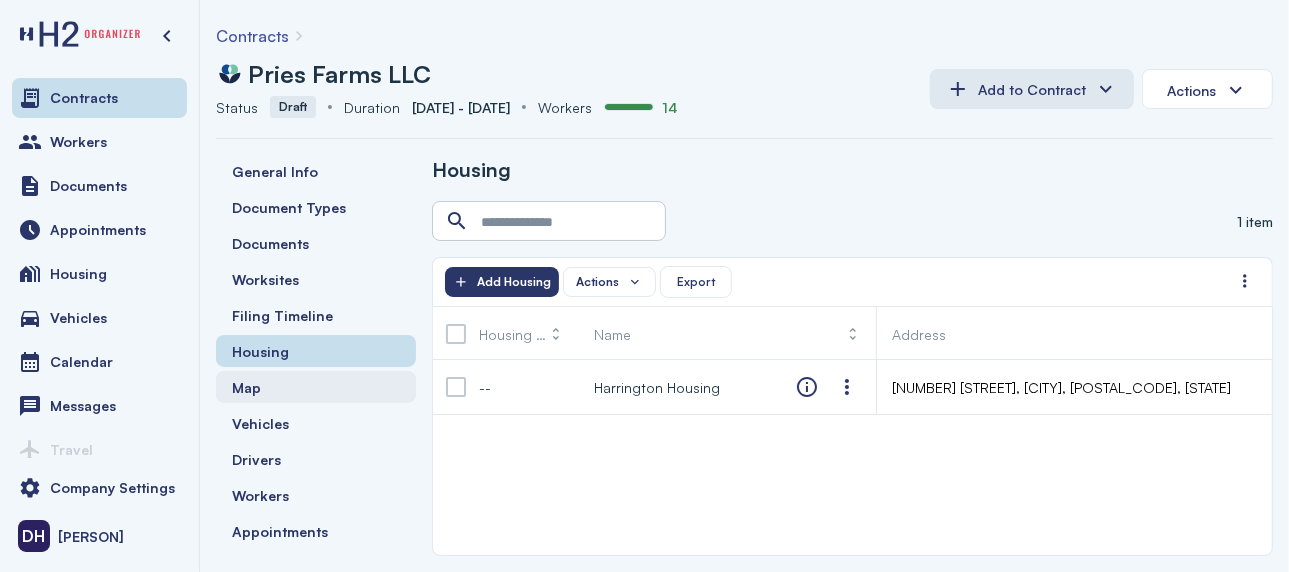 click on "Map" at bounding box center (246, 387) 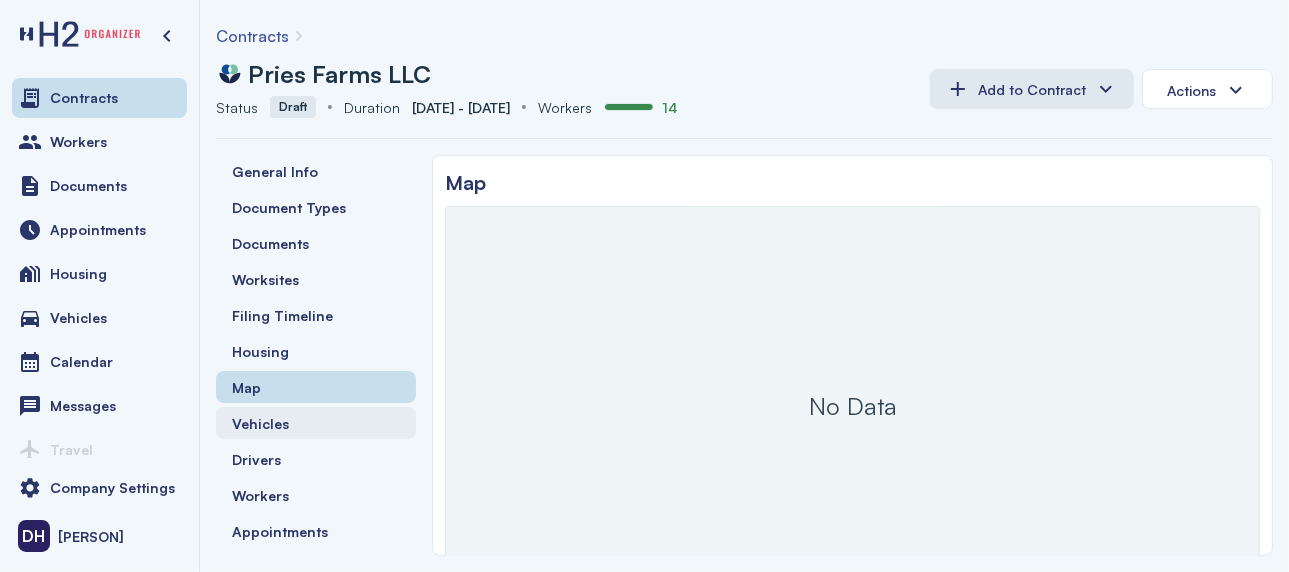 click on "Vehicles" at bounding box center (260, 423) 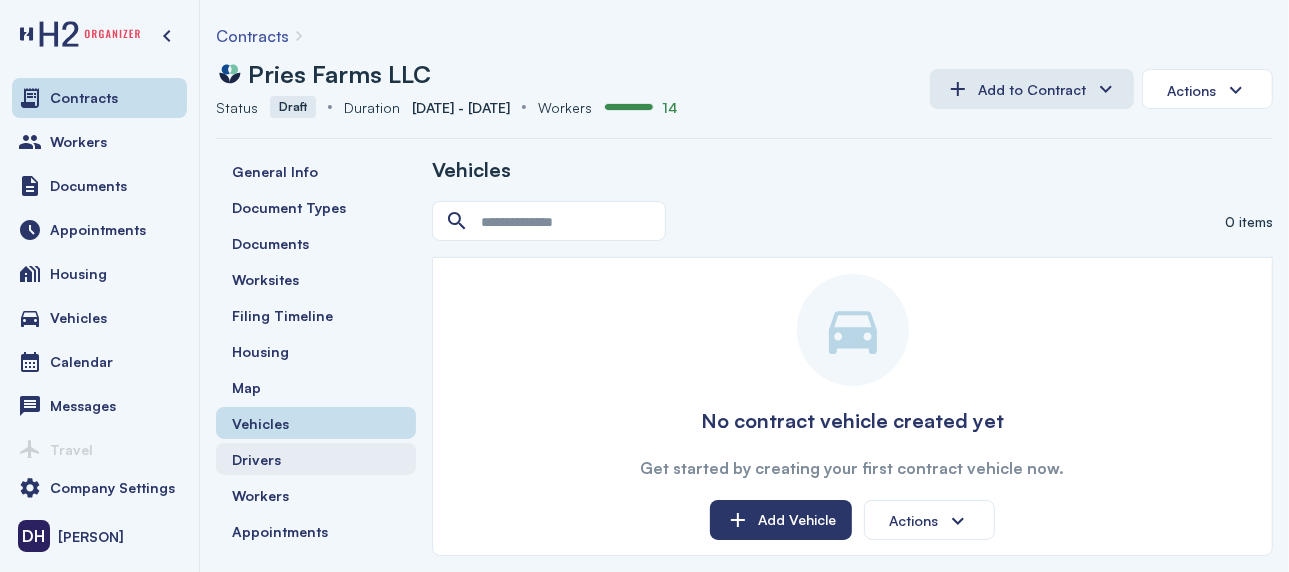 click on "Drivers" at bounding box center (256, 459) 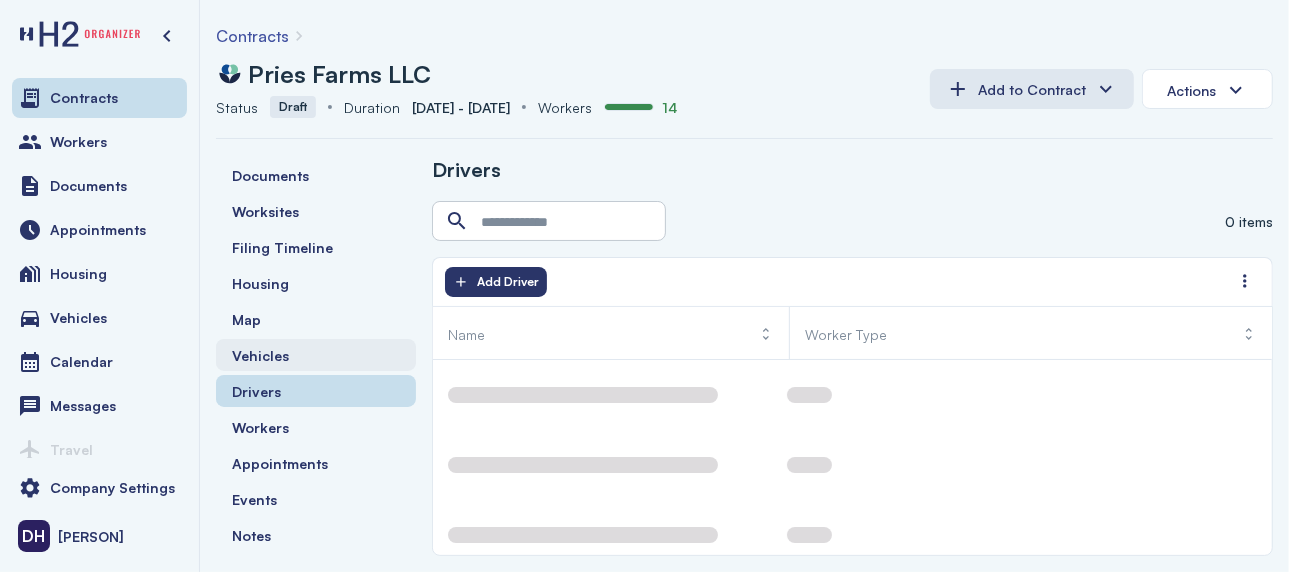 scroll, scrollTop: 100, scrollLeft: 0, axis: vertical 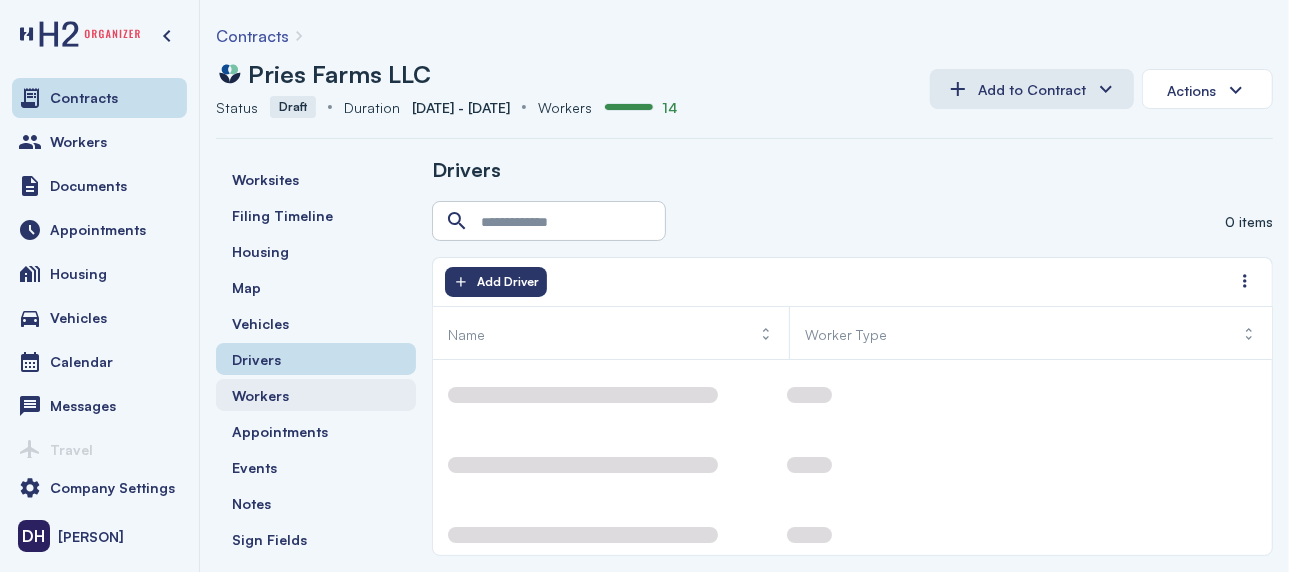 click on "Workers" at bounding box center (260, 395) 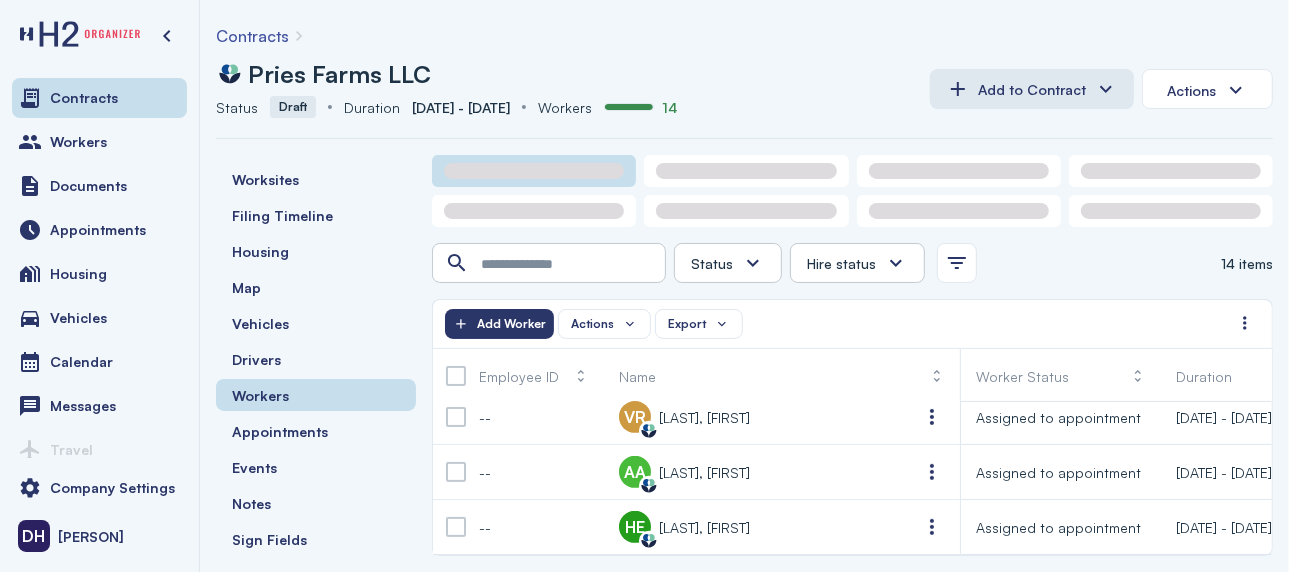 scroll, scrollTop: 613, scrollLeft: 0, axis: vertical 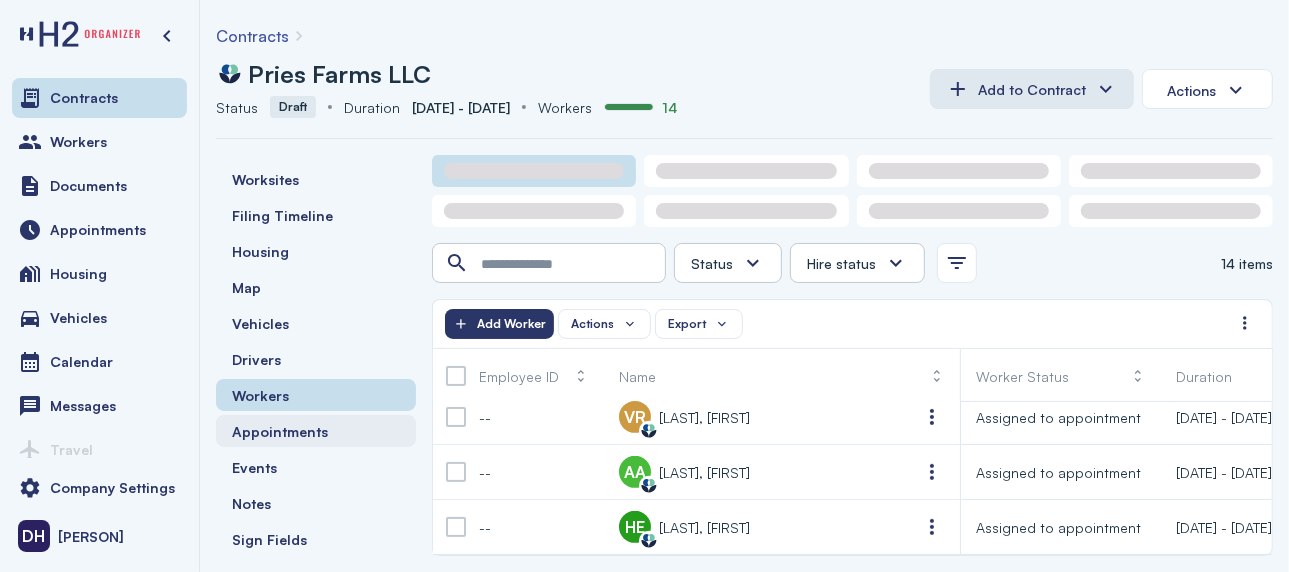 click on "Appointments" at bounding box center [280, 431] 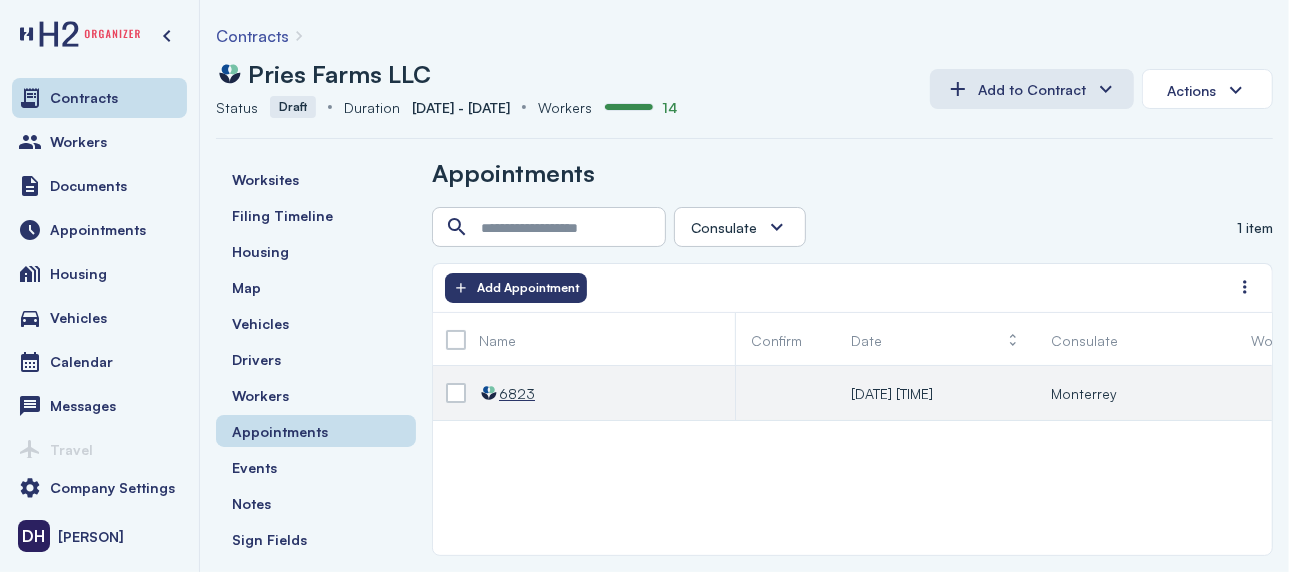 click on "6823" at bounding box center [517, 393] 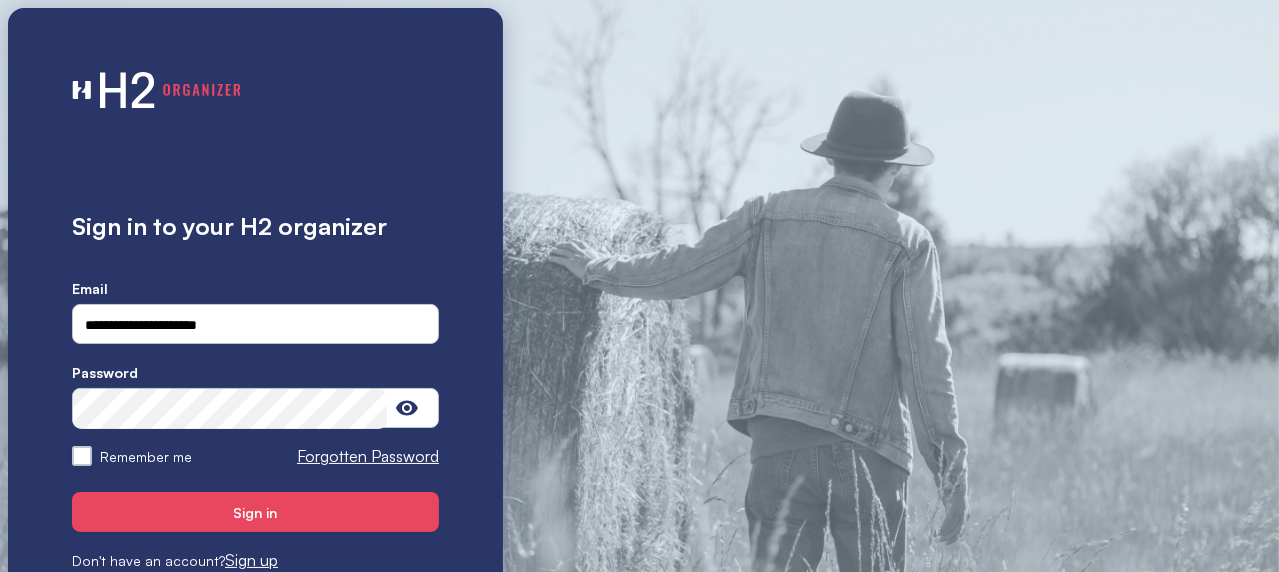 click on "Remember me" at bounding box center [82, 456] 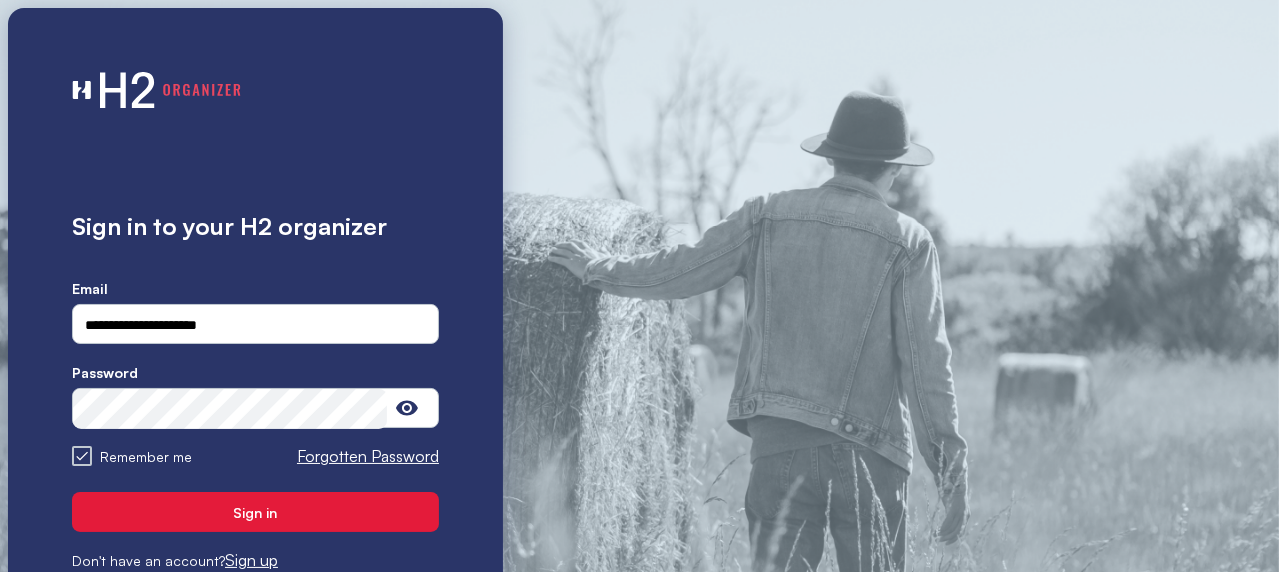 click on "Sign in" at bounding box center [256, 512] 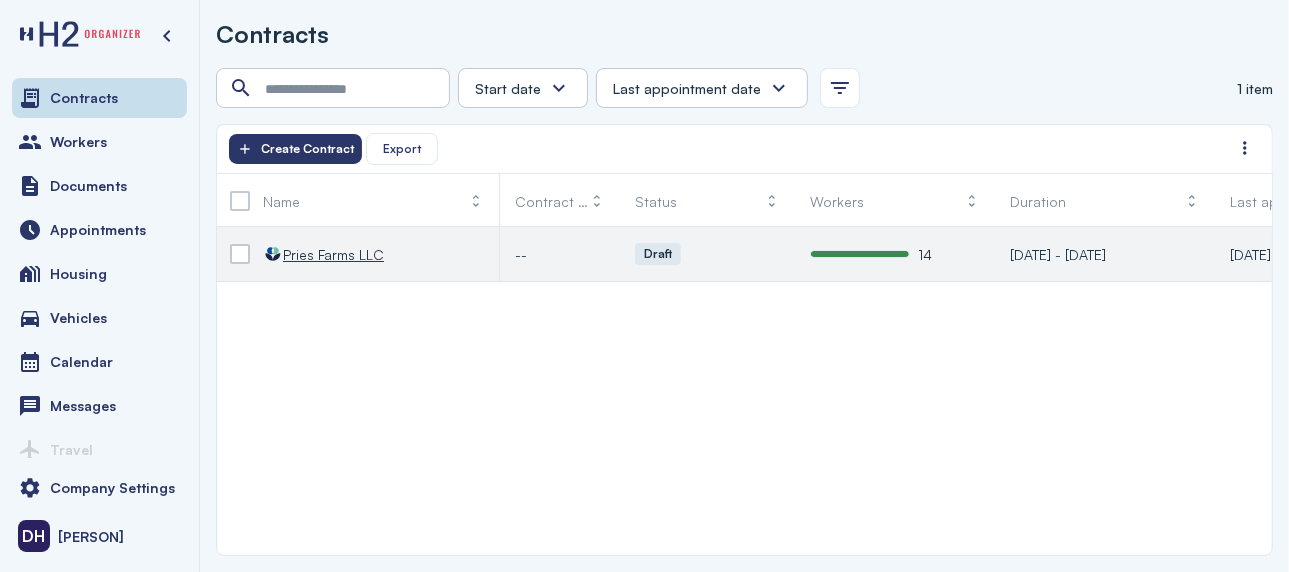 click on "Pries Farms LLC" at bounding box center [333, 254] 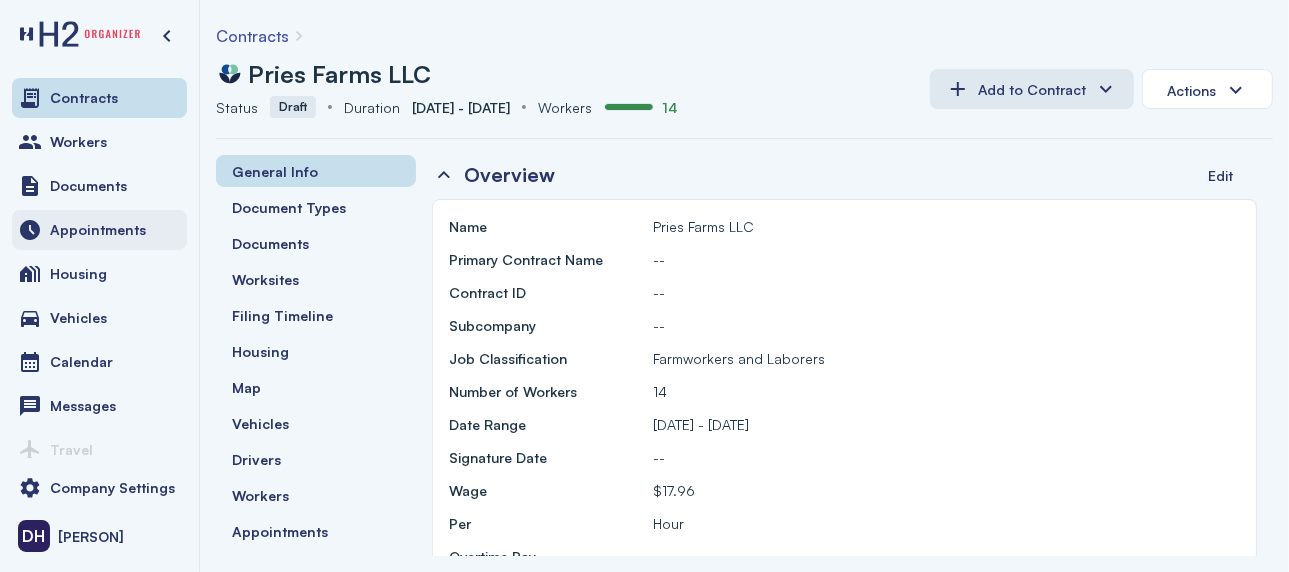click on "Appointments" at bounding box center [98, 230] 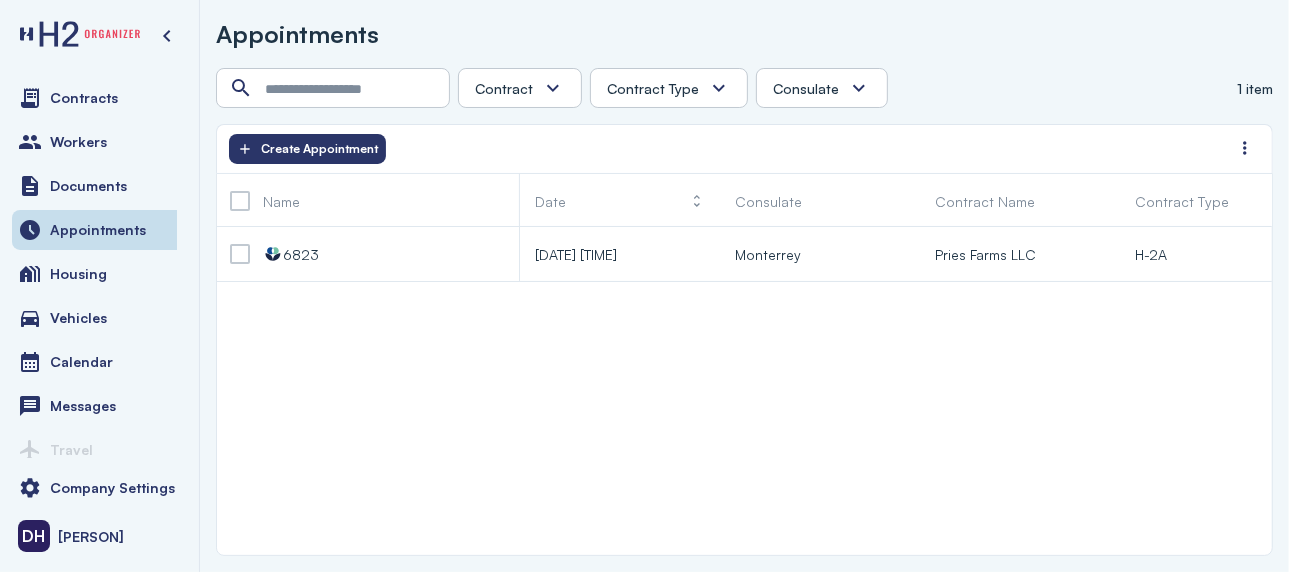 scroll, scrollTop: 0, scrollLeft: 58, axis: horizontal 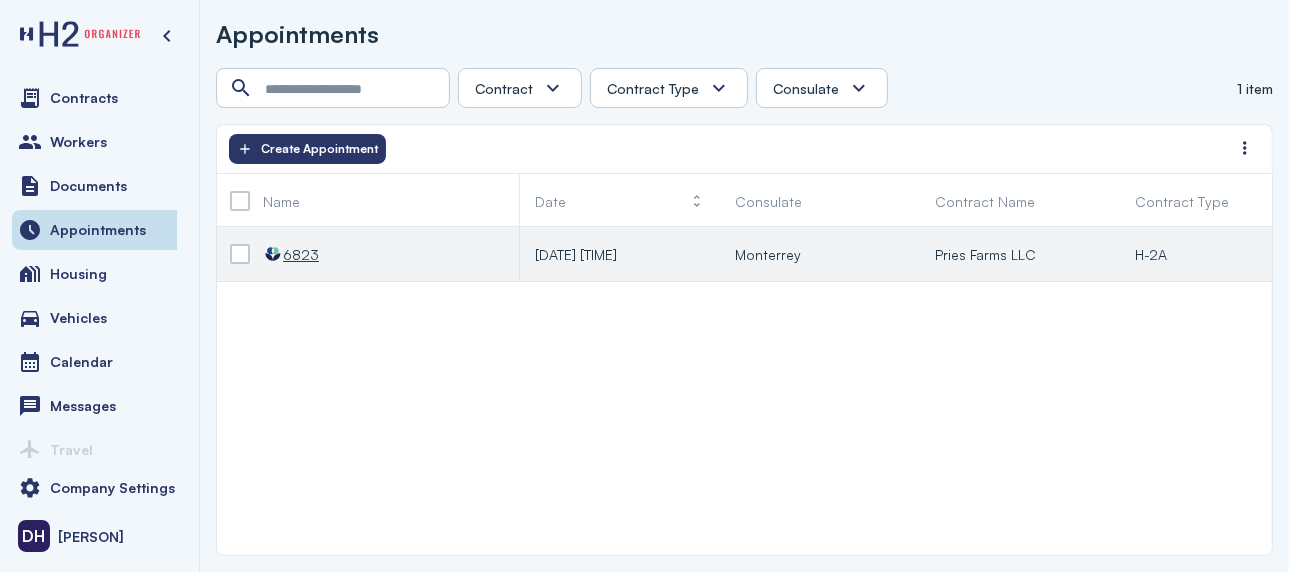 click on "6823" at bounding box center [301, 254] 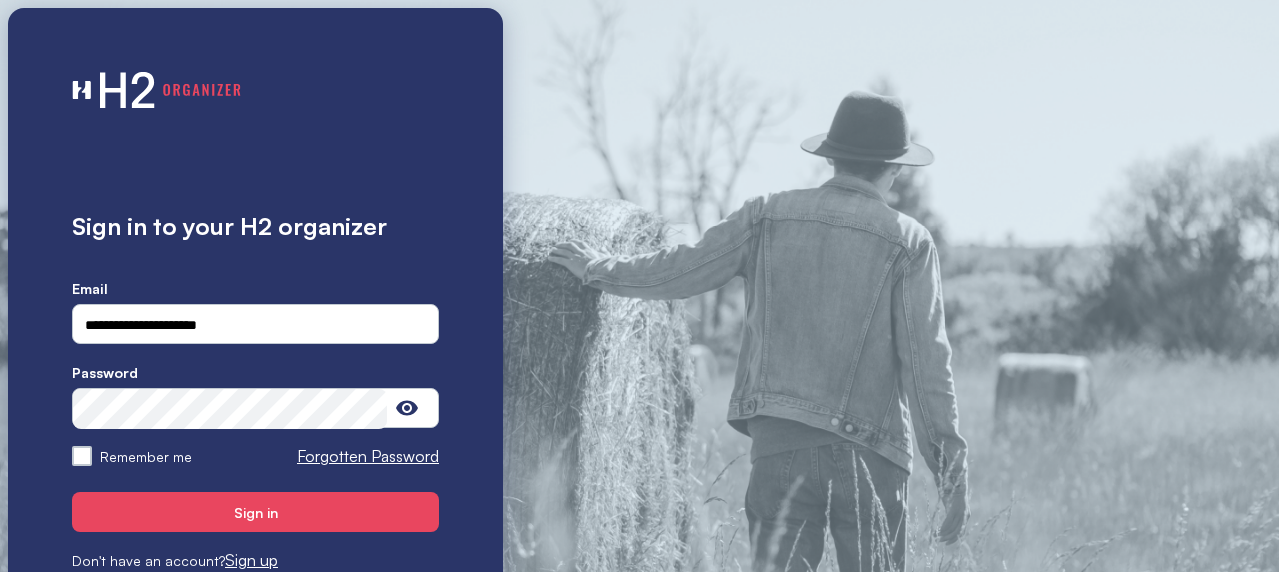 scroll, scrollTop: 0, scrollLeft: 0, axis: both 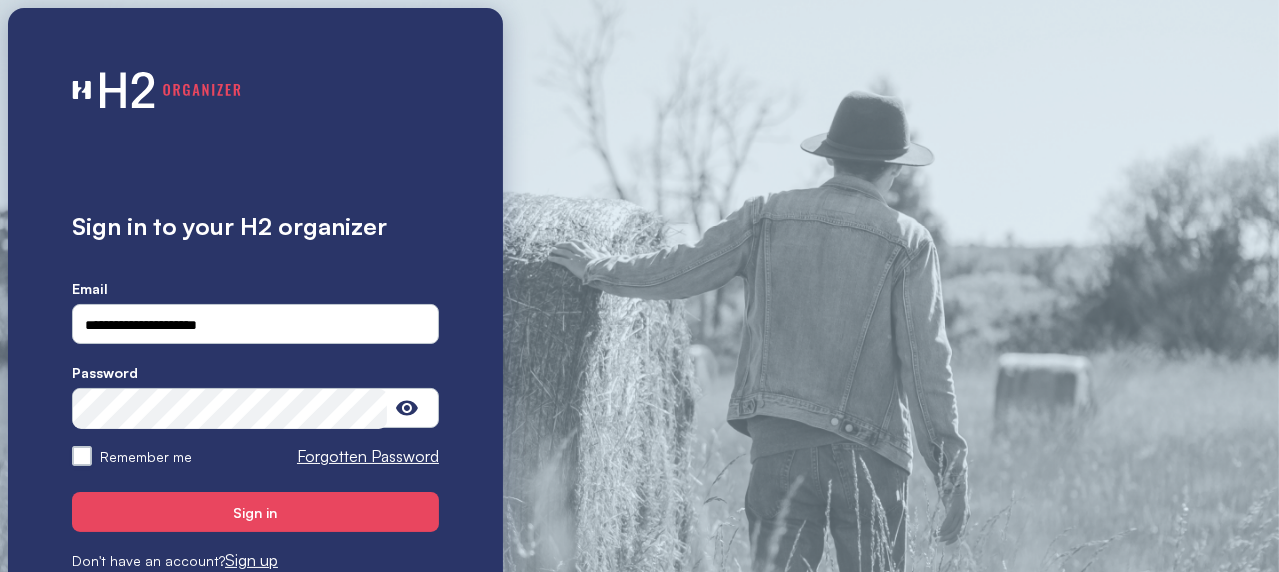 click on "Remember me" at bounding box center [82, 456] 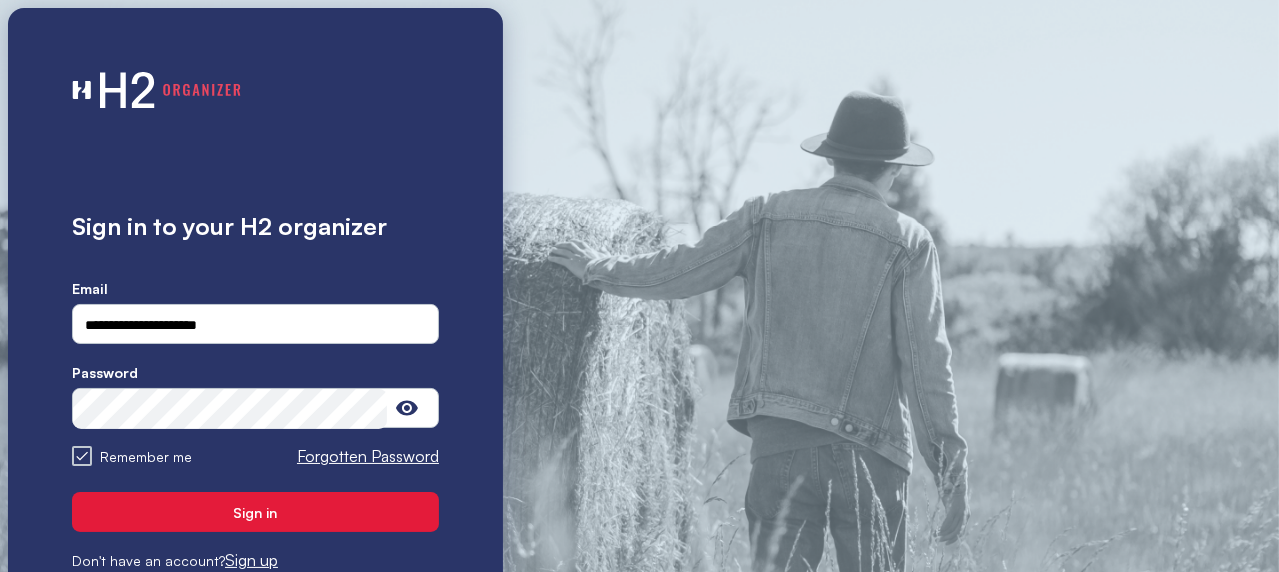 click on "Sign in" at bounding box center (255, 512) 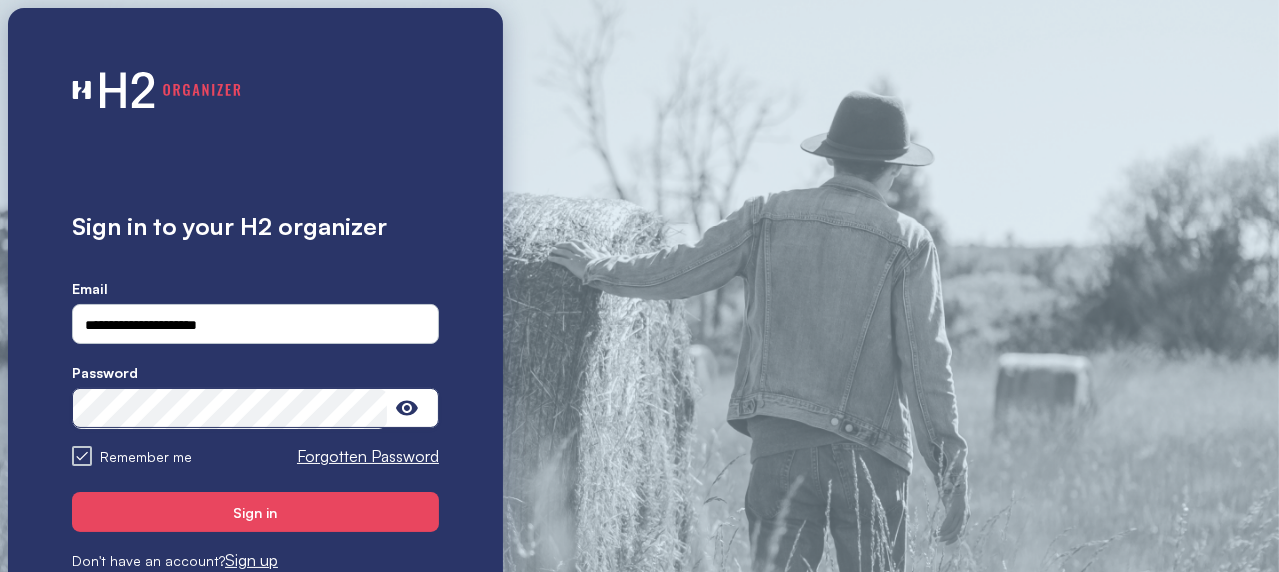 drag, startPoint x: 409, startPoint y: 413, endPoint x: 426, endPoint y: 396, distance: 24.04163 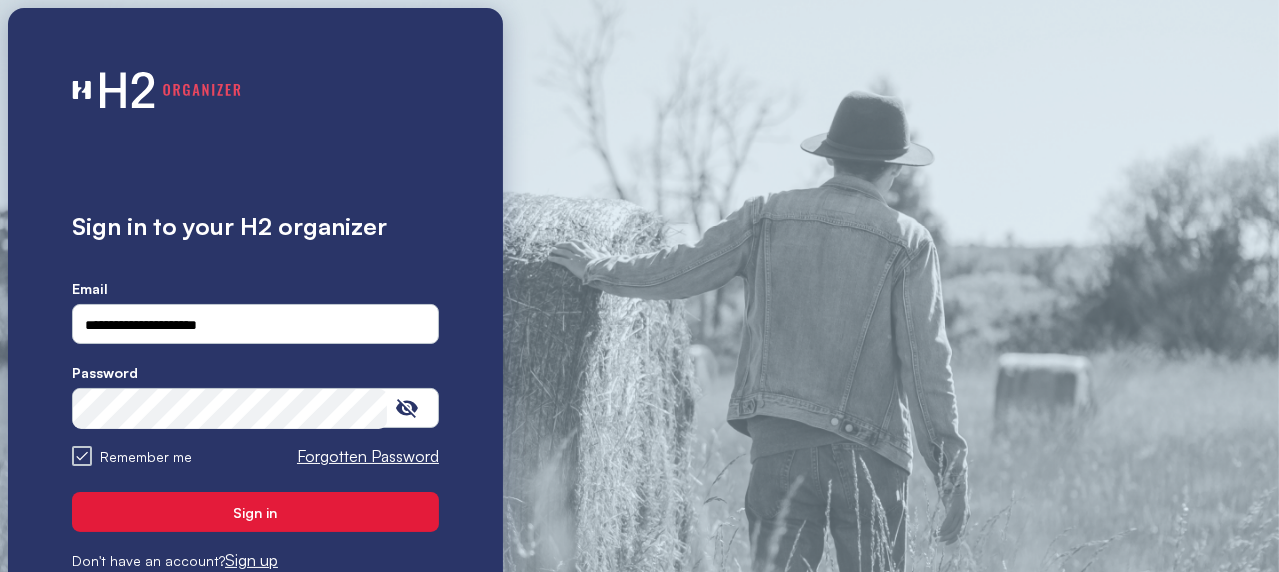 click on "Sign in" at bounding box center [256, 512] 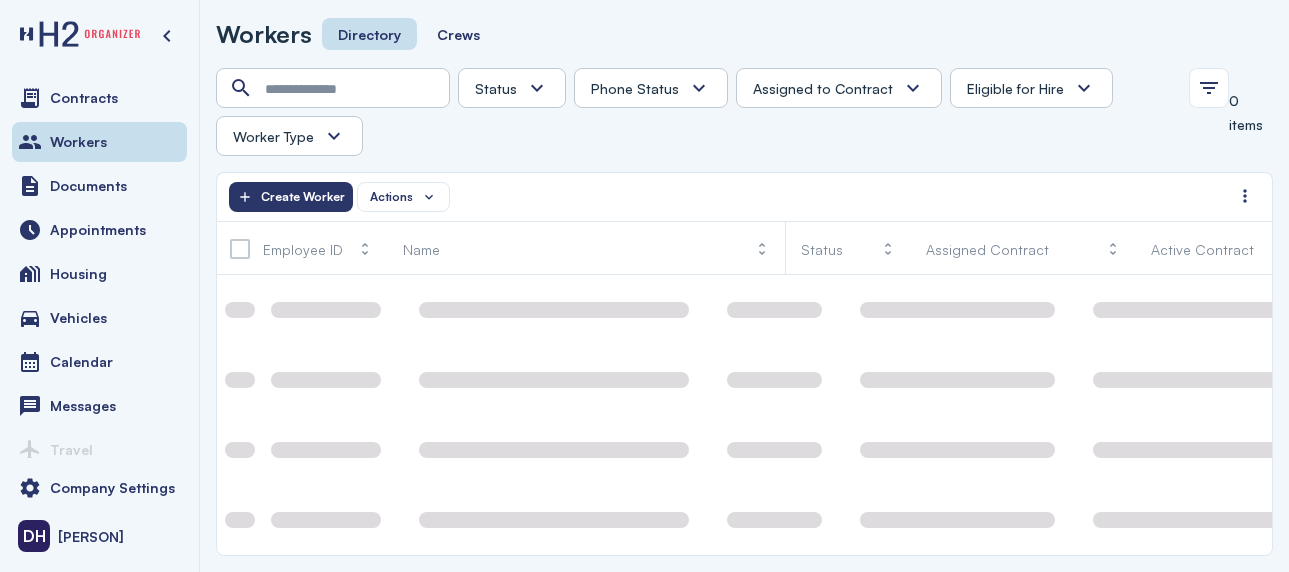 scroll, scrollTop: 0, scrollLeft: 0, axis: both 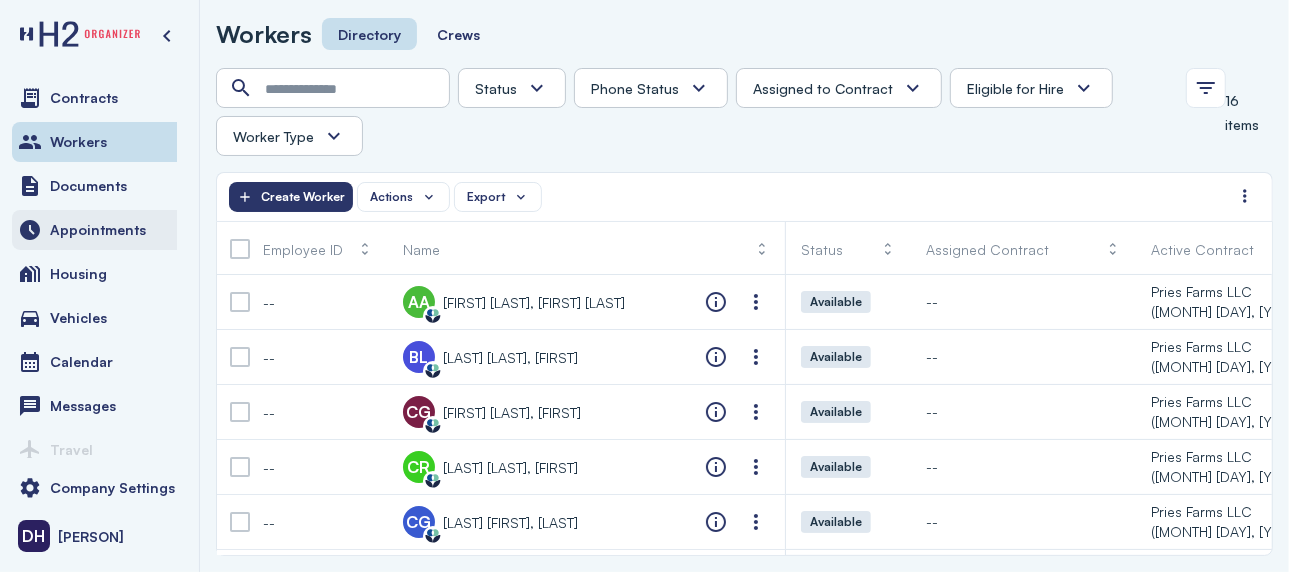 click on "Appointments" at bounding box center (98, 230) 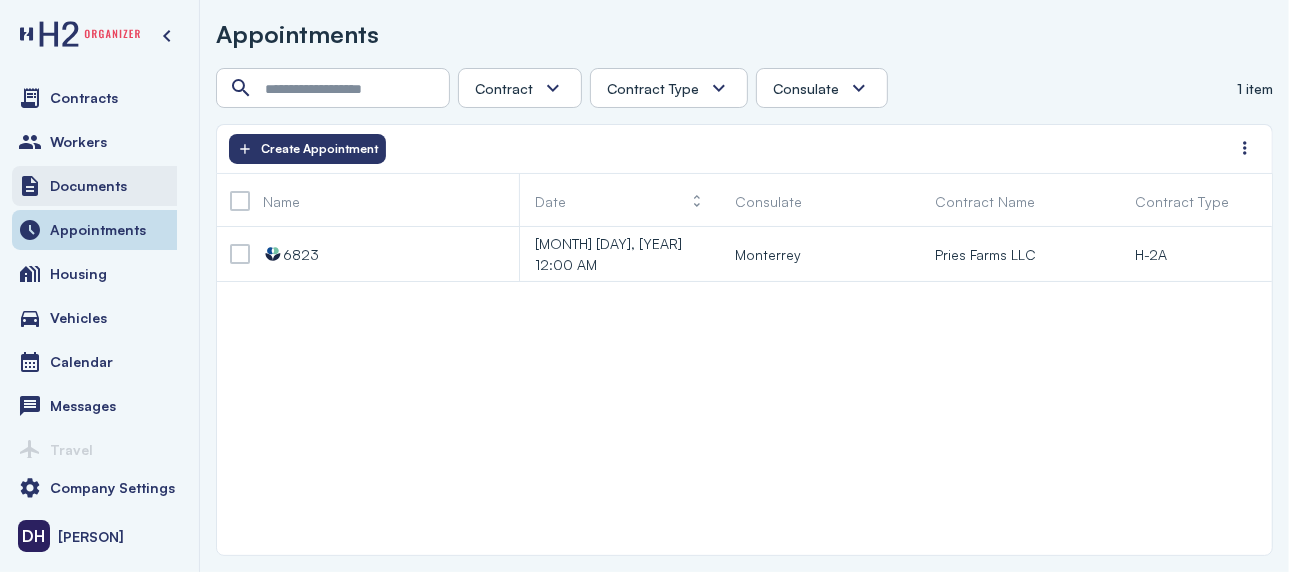 click on "Documents" at bounding box center [88, 186] 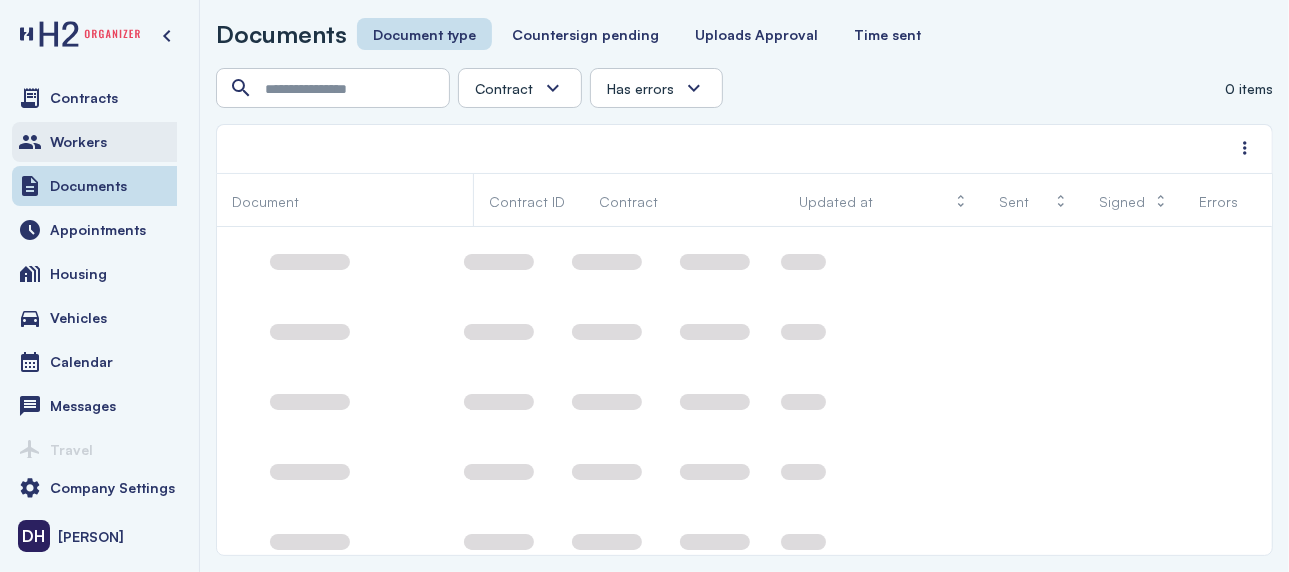 click on "Workers" at bounding box center [78, 142] 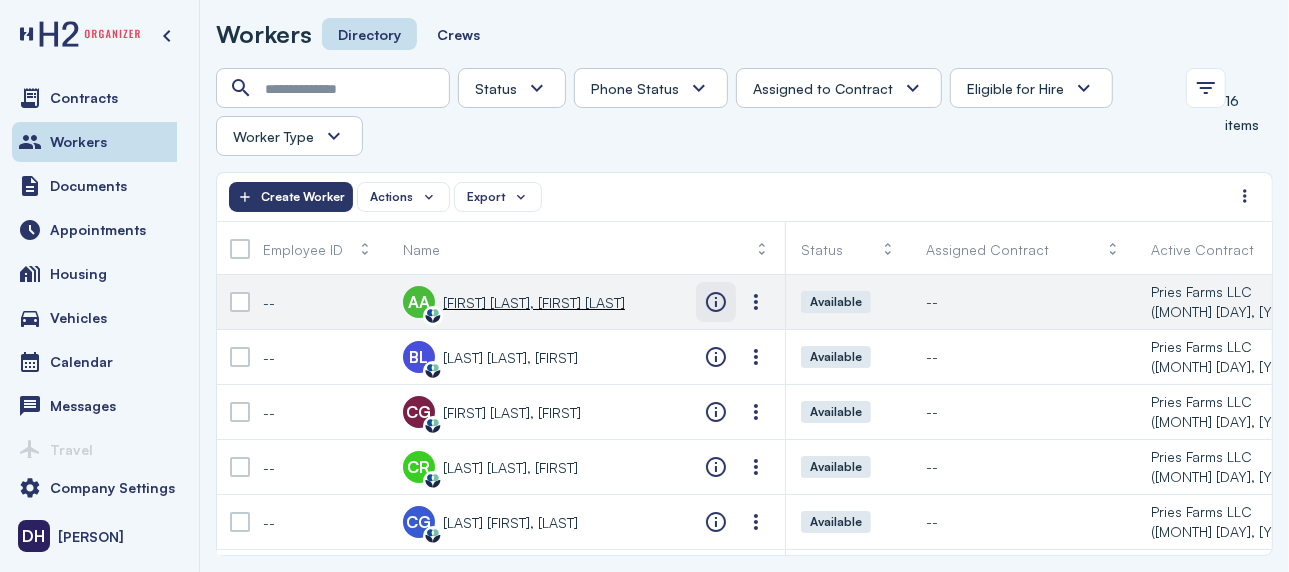 click at bounding box center (716, 302) 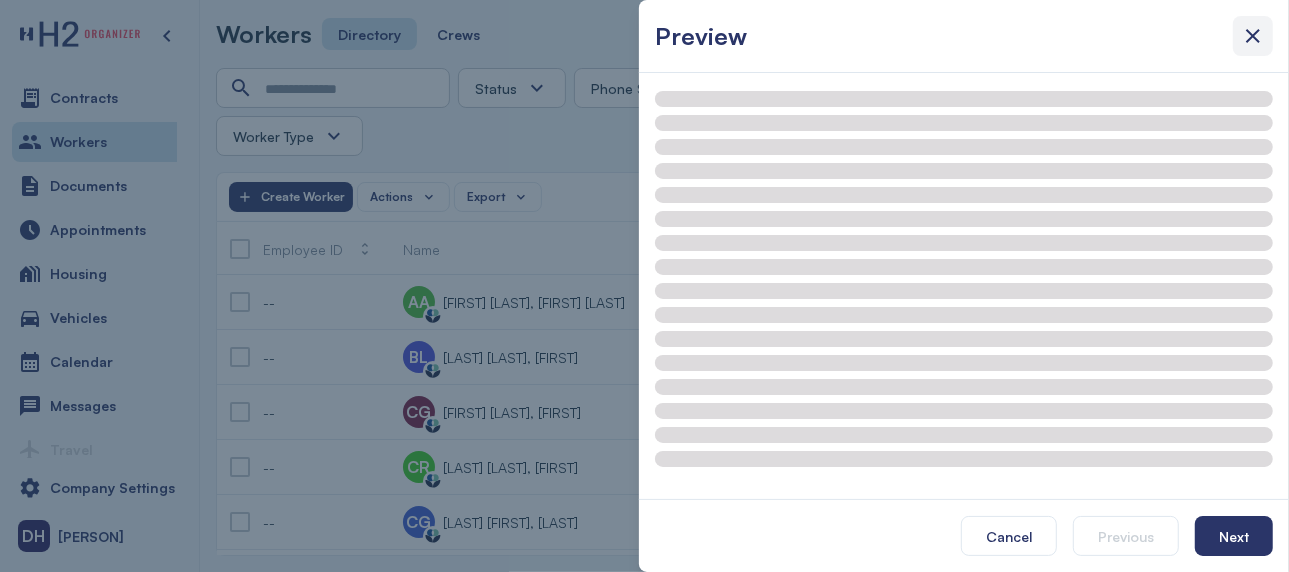 click at bounding box center (1253, 36) 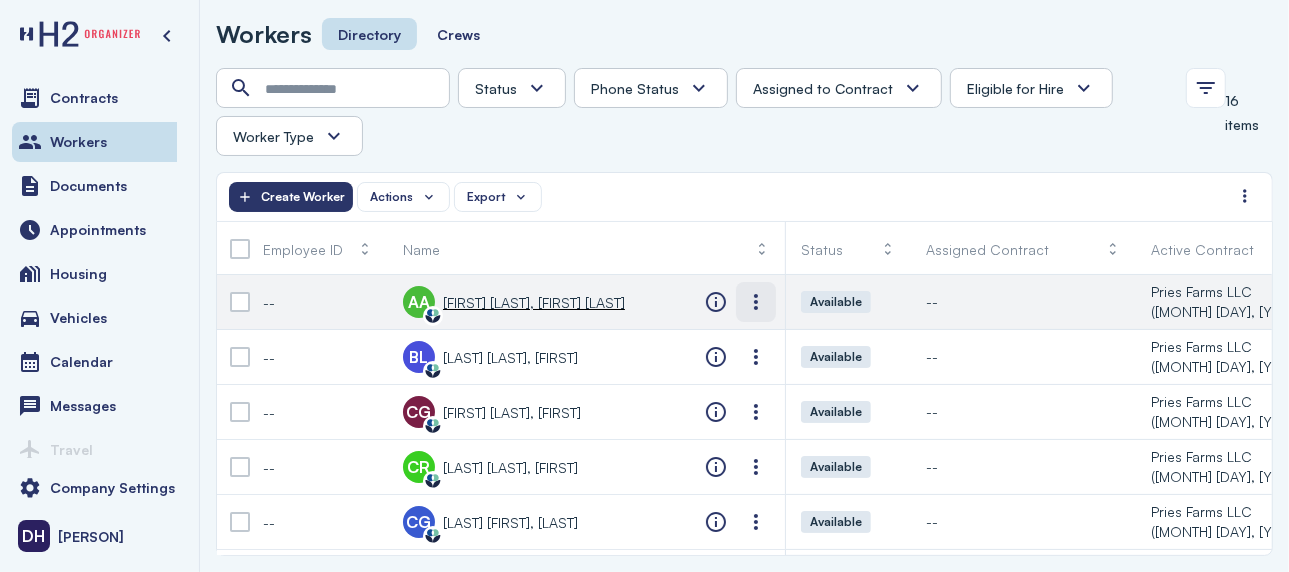 click at bounding box center [756, 302] 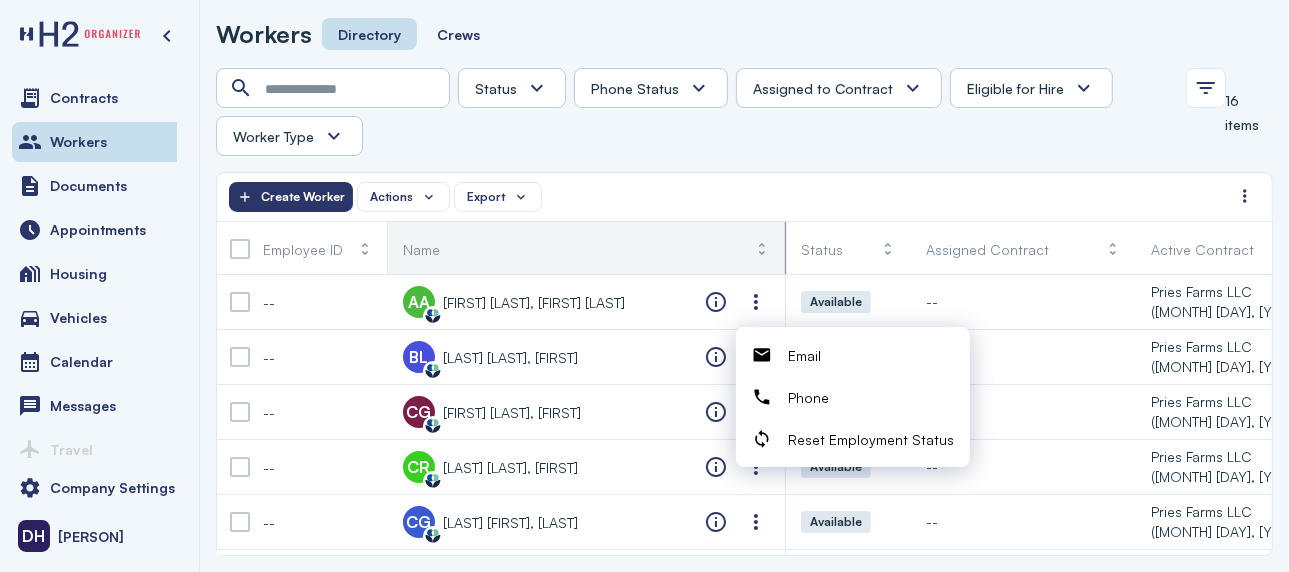 click on "Name" at bounding box center [586, 249] 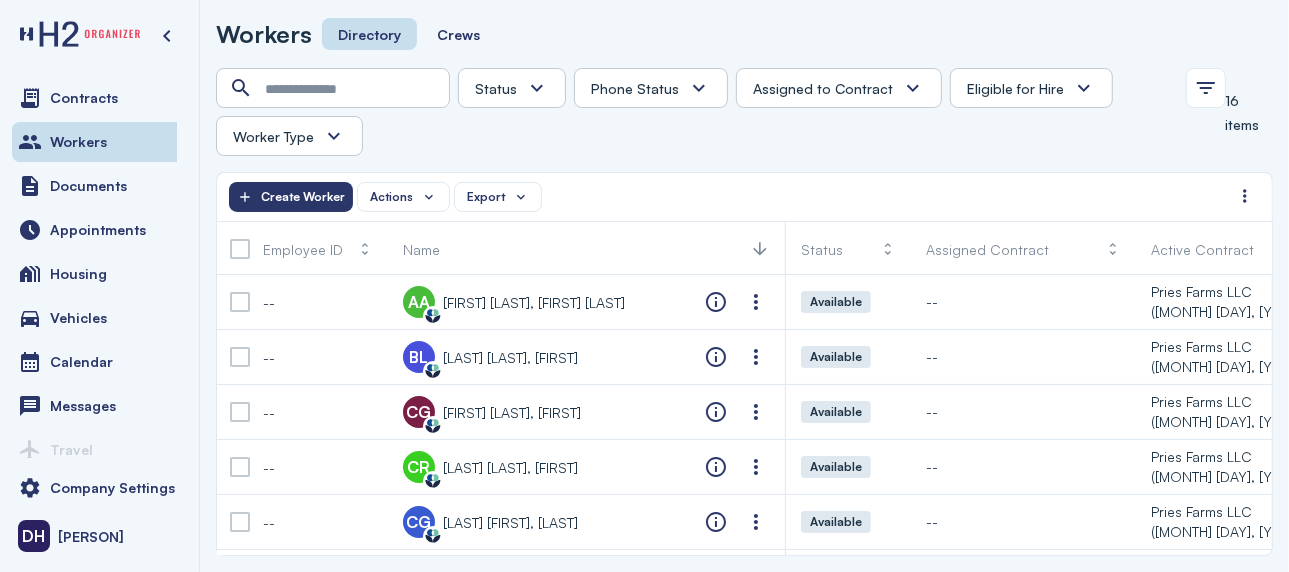 scroll, scrollTop: 0, scrollLeft: 112, axis: horizontal 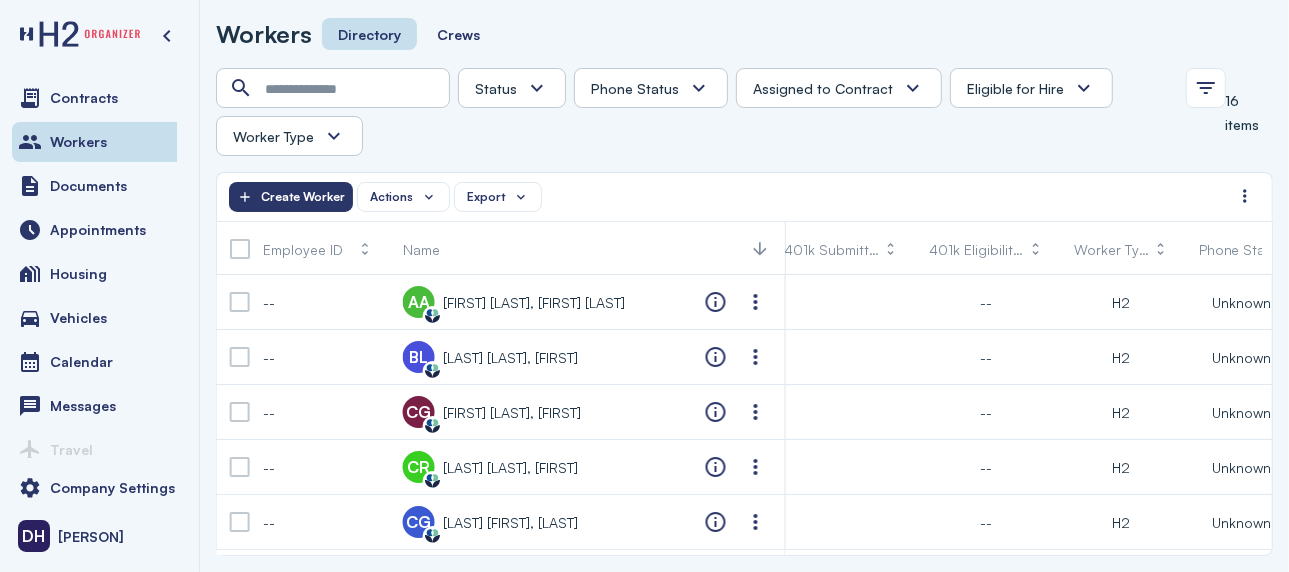 drag, startPoint x: 1240, startPoint y: 561, endPoint x: 834, endPoint y: 566, distance: 406.0308 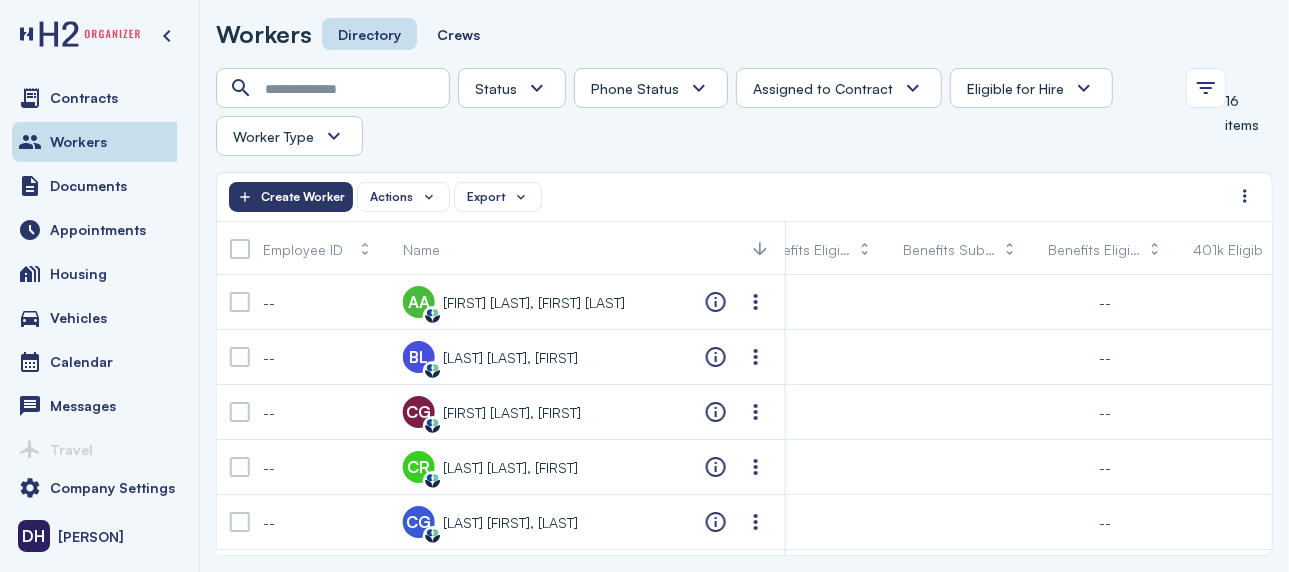 scroll, scrollTop: 0, scrollLeft: 879, axis: horizontal 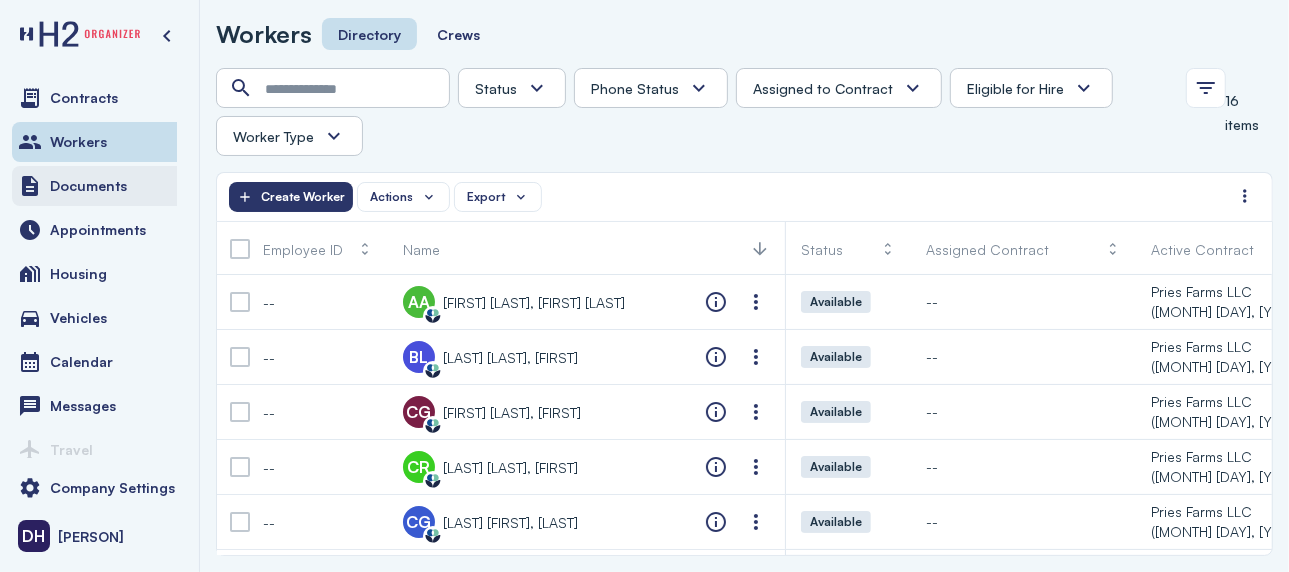 click on "Documents" at bounding box center (88, 186) 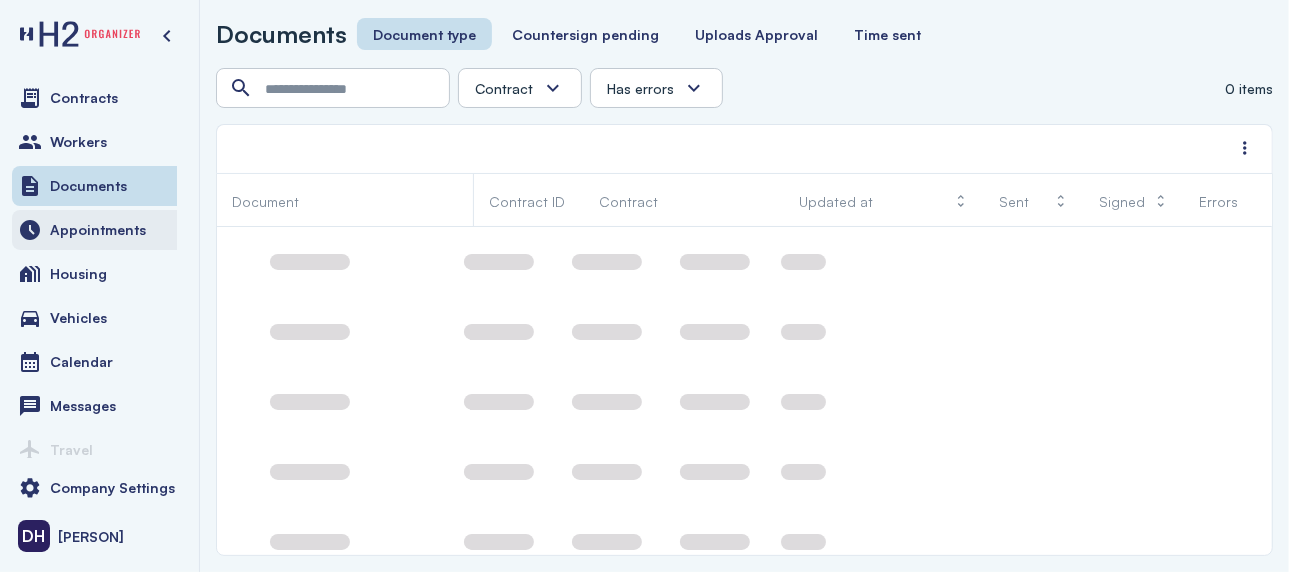 click on "Appointments" at bounding box center (98, 230) 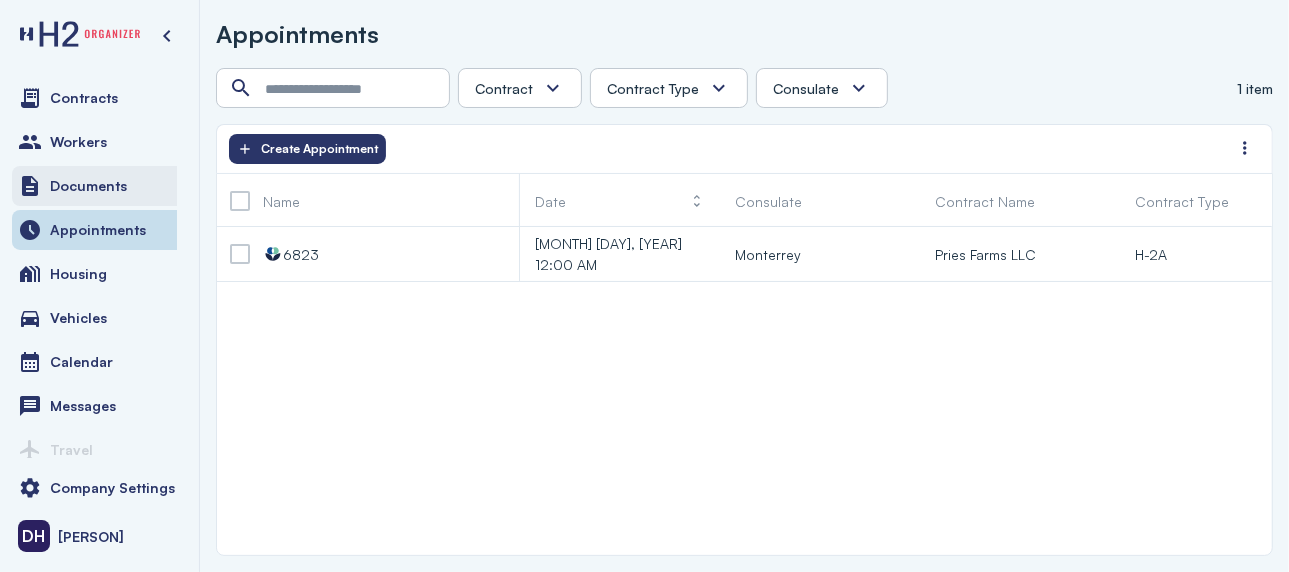 click on "Documents" at bounding box center [88, 186] 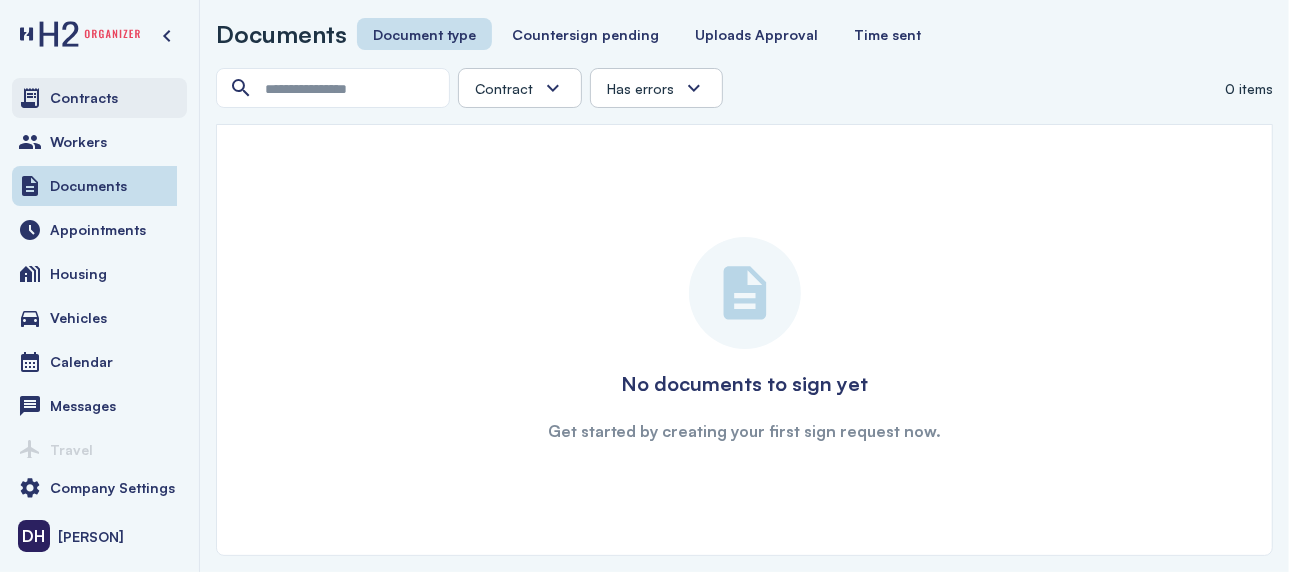 click on "Contracts" at bounding box center [84, 98] 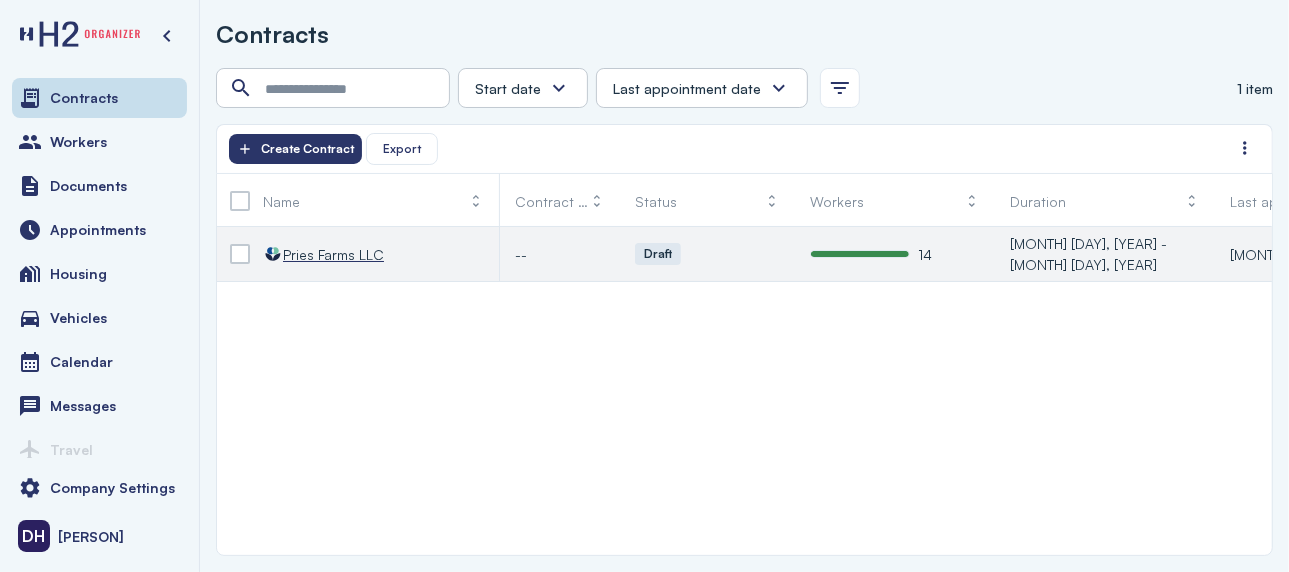 click on "Pries Farms LLC" at bounding box center (333, 254) 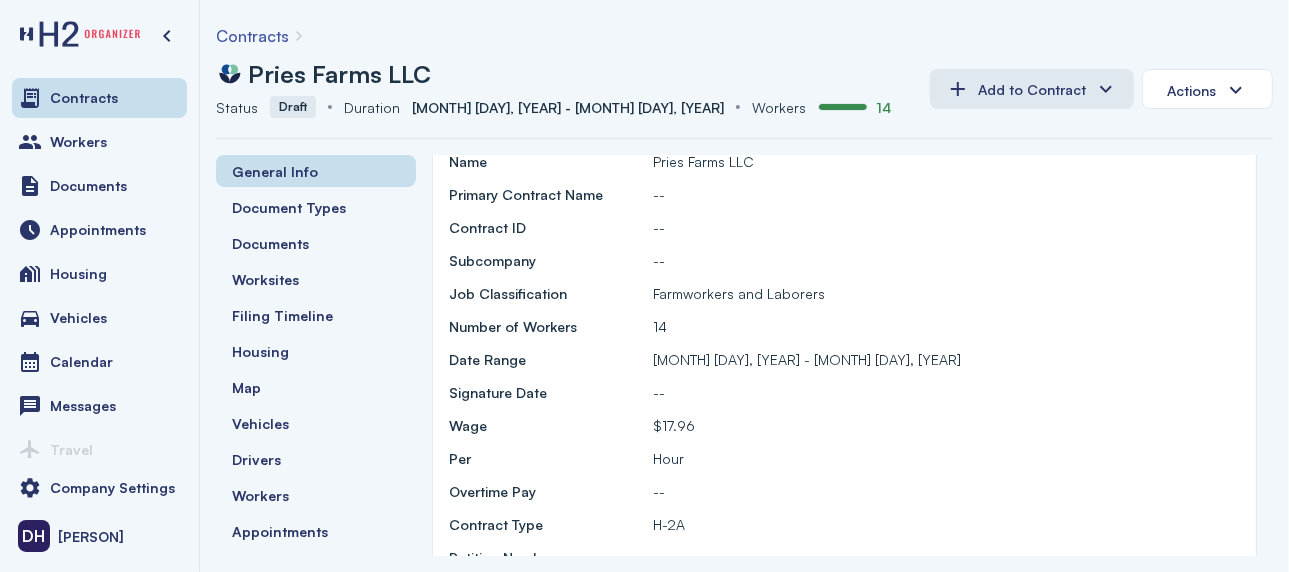 scroll, scrollTop: 0, scrollLeft: 0, axis: both 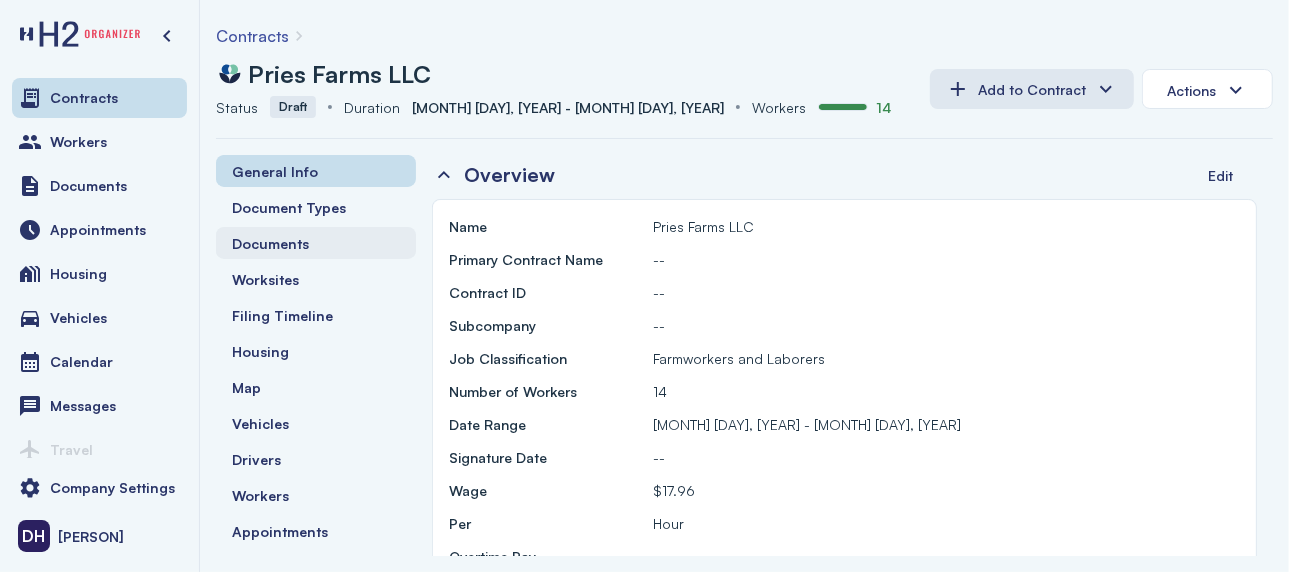 click on "Documents" at bounding box center (270, 243) 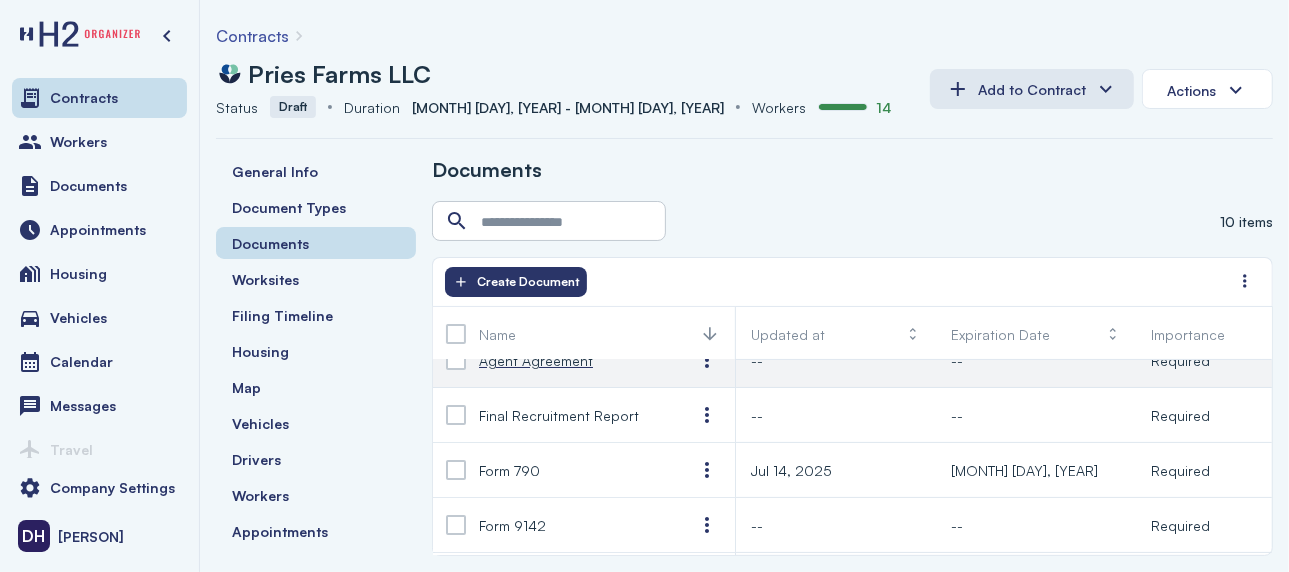 scroll, scrollTop: 0, scrollLeft: 0, axis: both 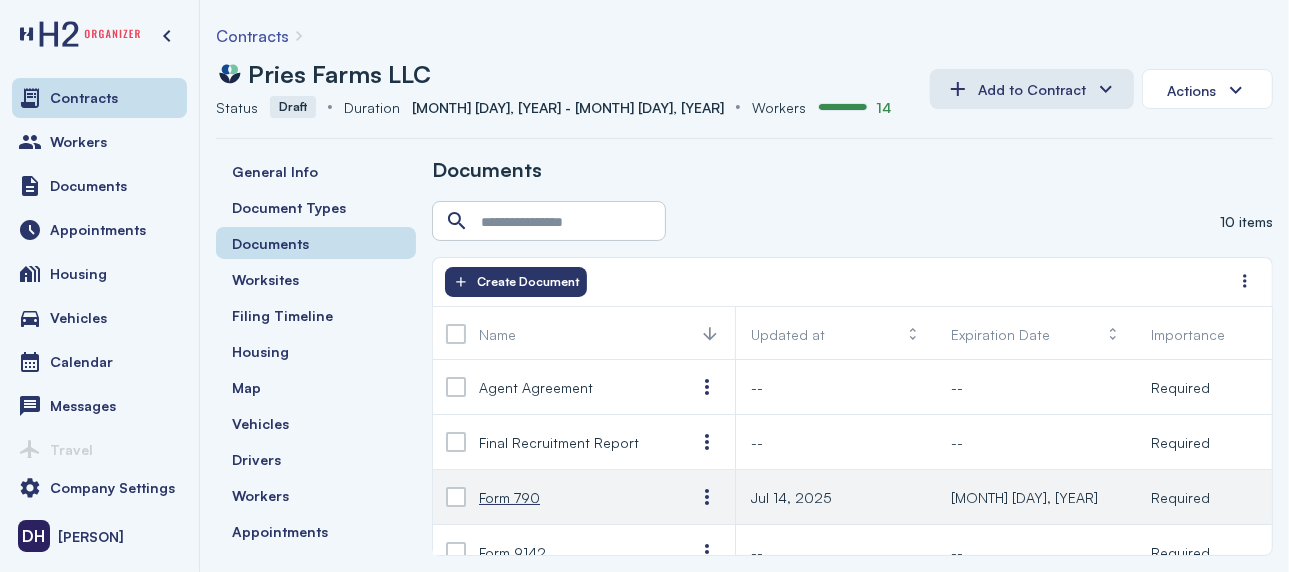 click on "Form 790" at bounding box center (509, 497) 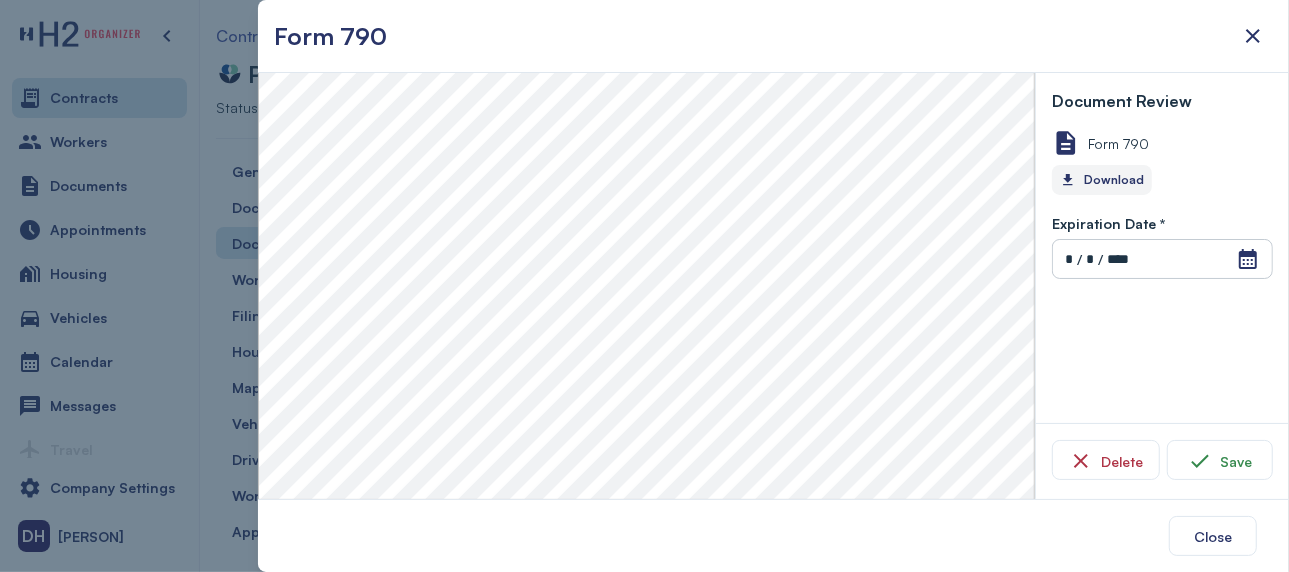 click on "Download" 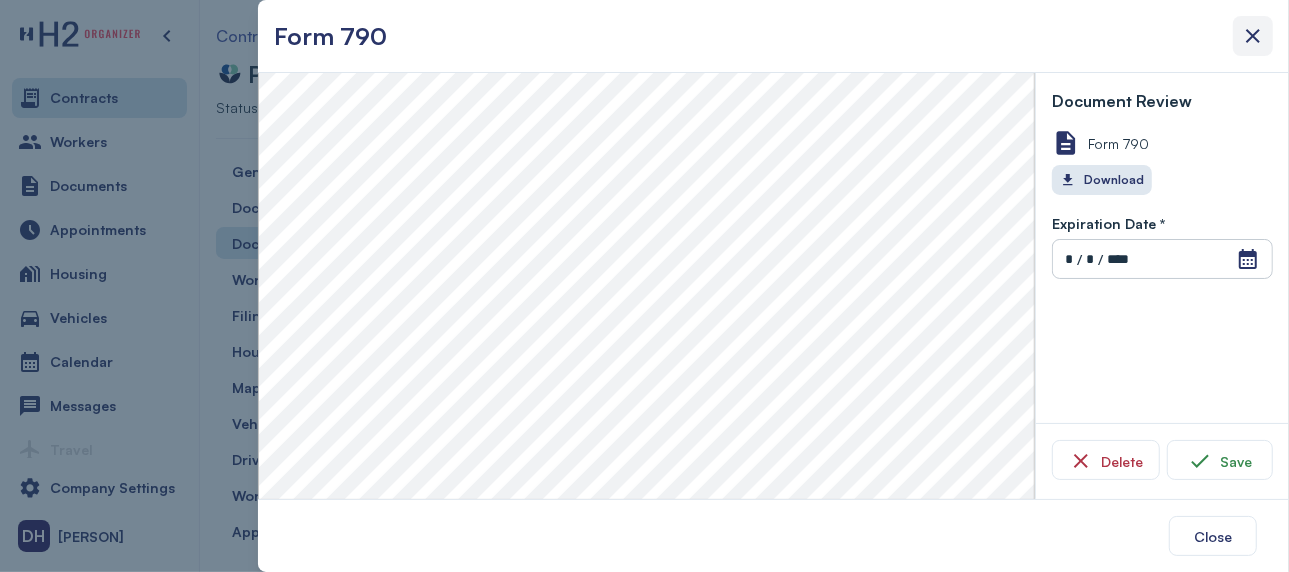 click at bounding box center [1253, 36] 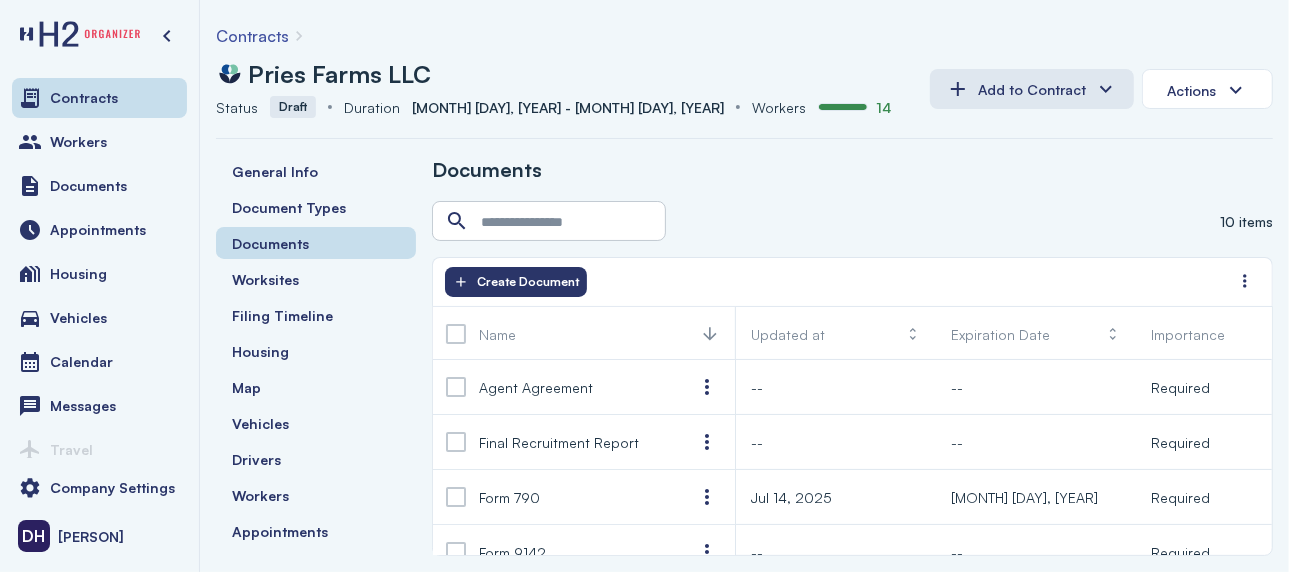 click on "Labormex data     Pries Farms LLC" at bounding box center (565, 74) 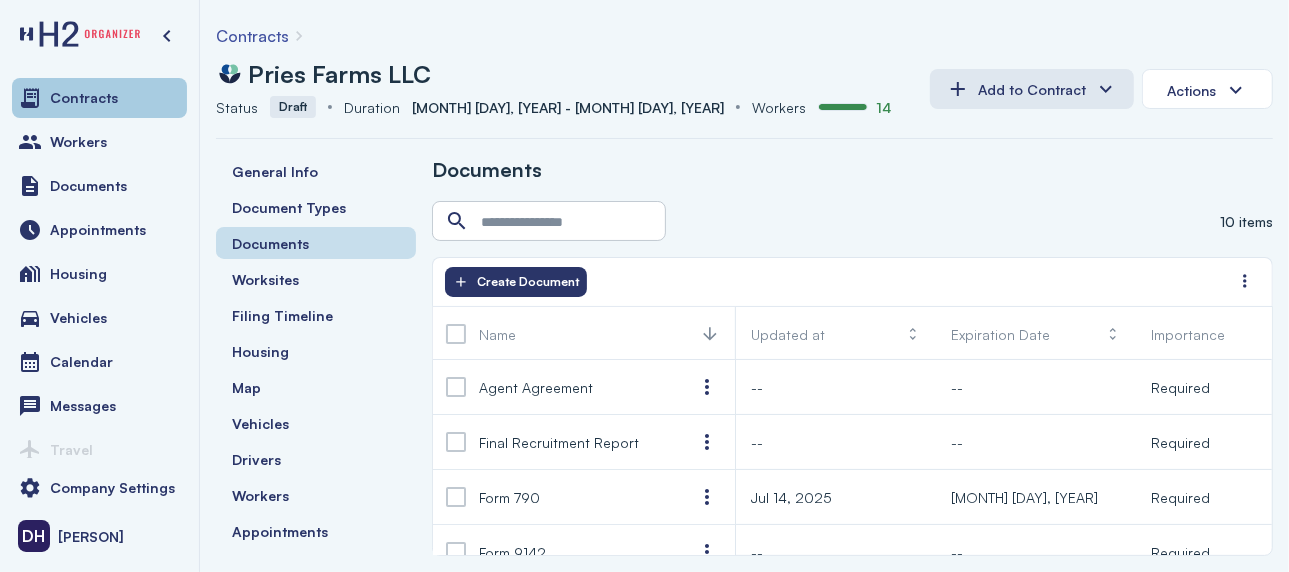 click on "Contracts" at bounding box center (99, 98) 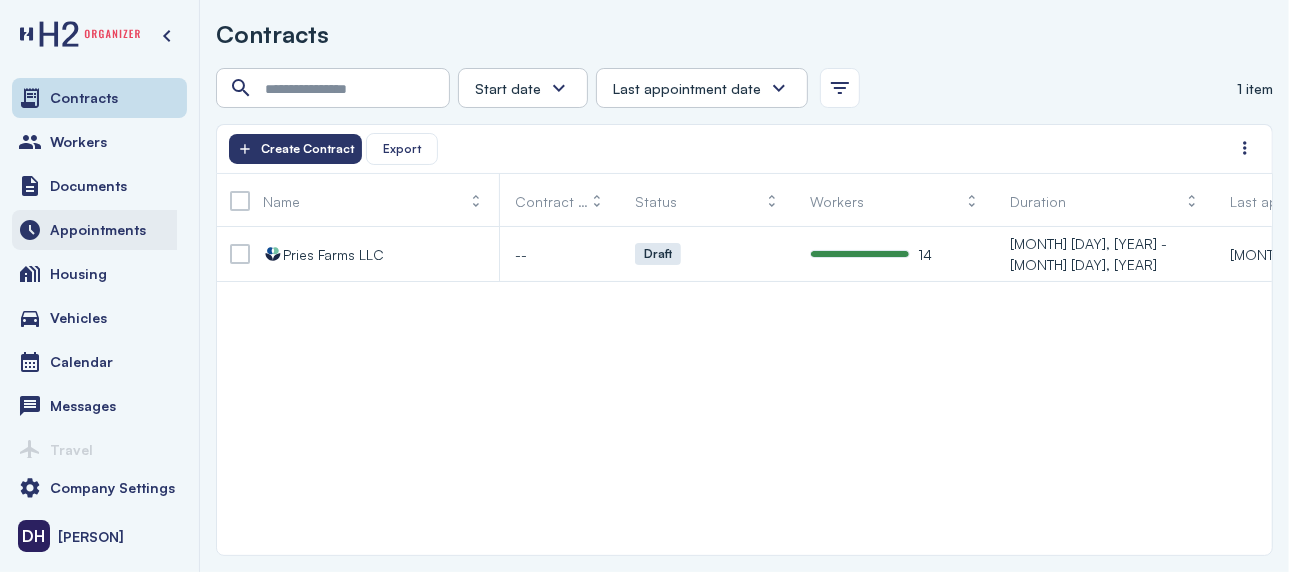 click on "Appointments" at bounding box center [98, 230] 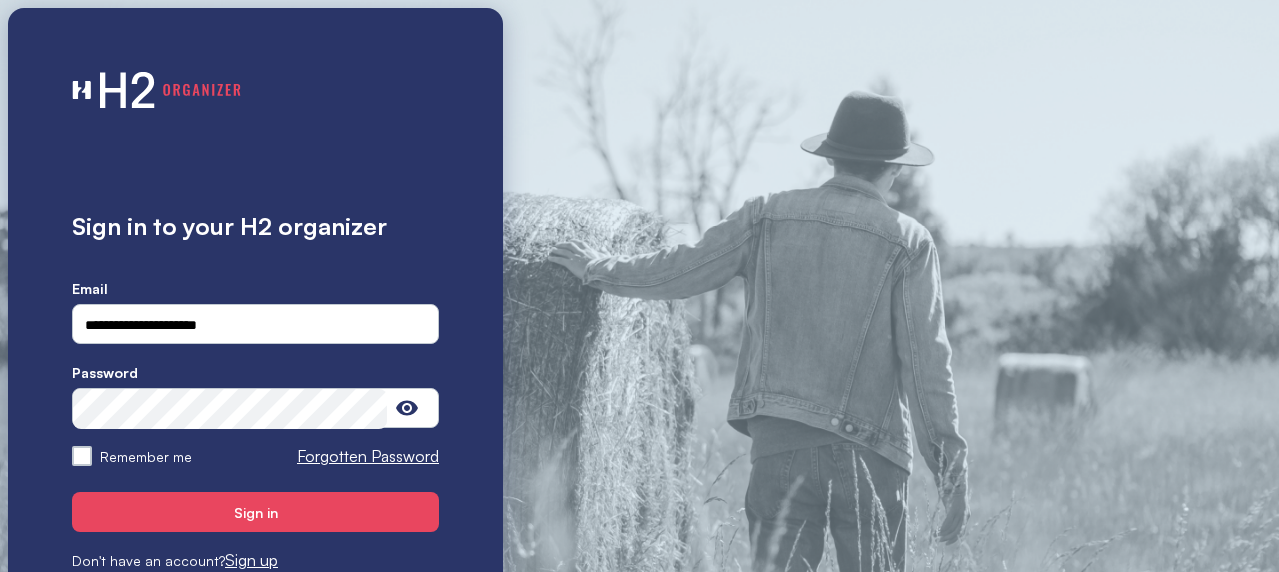 scroll, scrollTop: 0, scrollLeft: 0, axis: both 